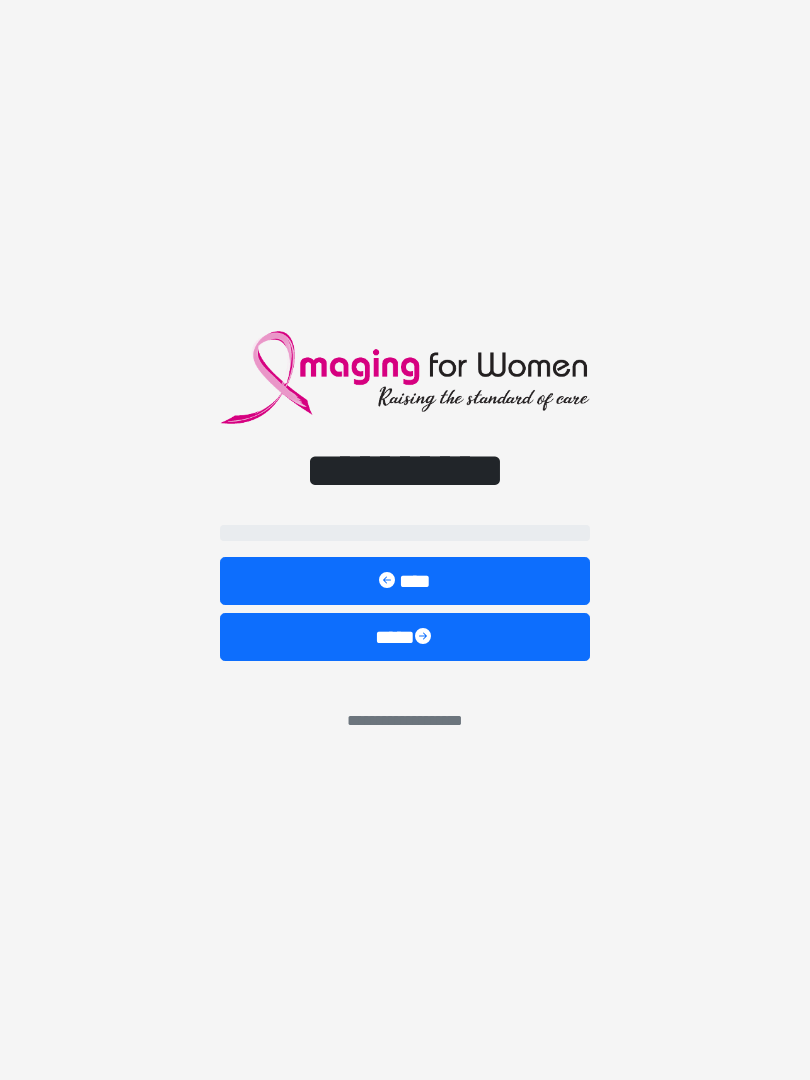 scroll, scrollTop: 0, scrollLeft: 0, axis: both 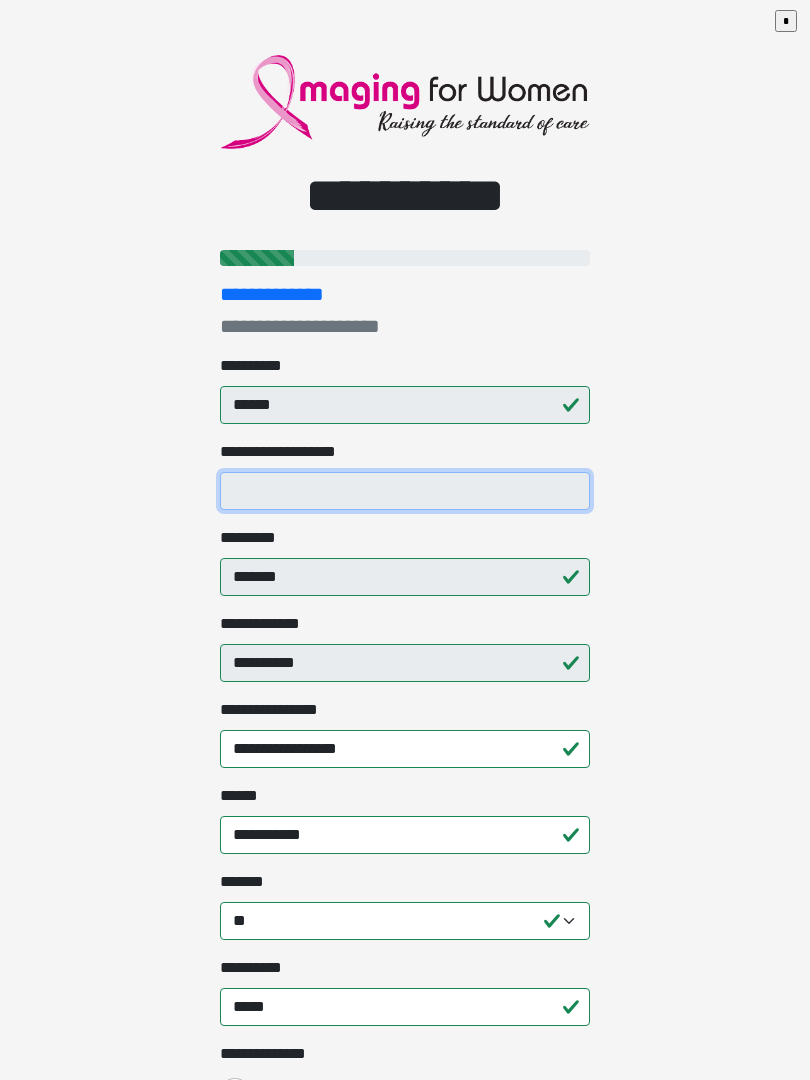 click on "**********" at bounding box center [405, 491] 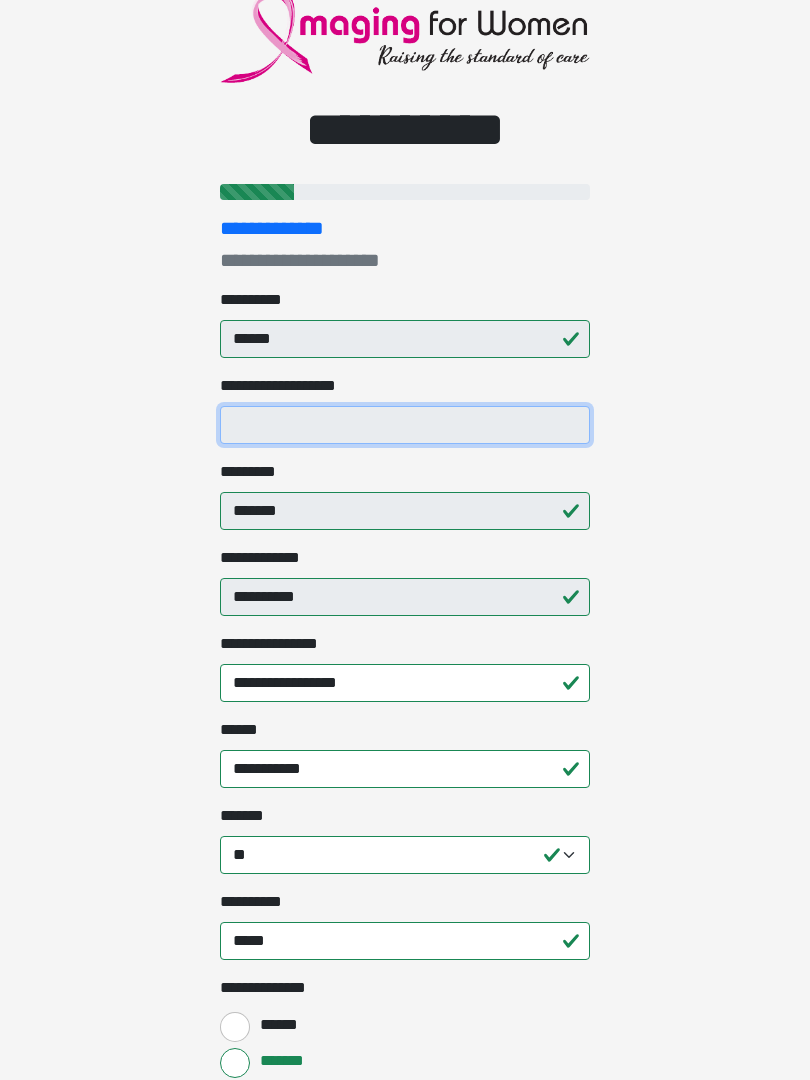 scroll, scrollTop: 65, scrollLeft: 0, axis: vertical 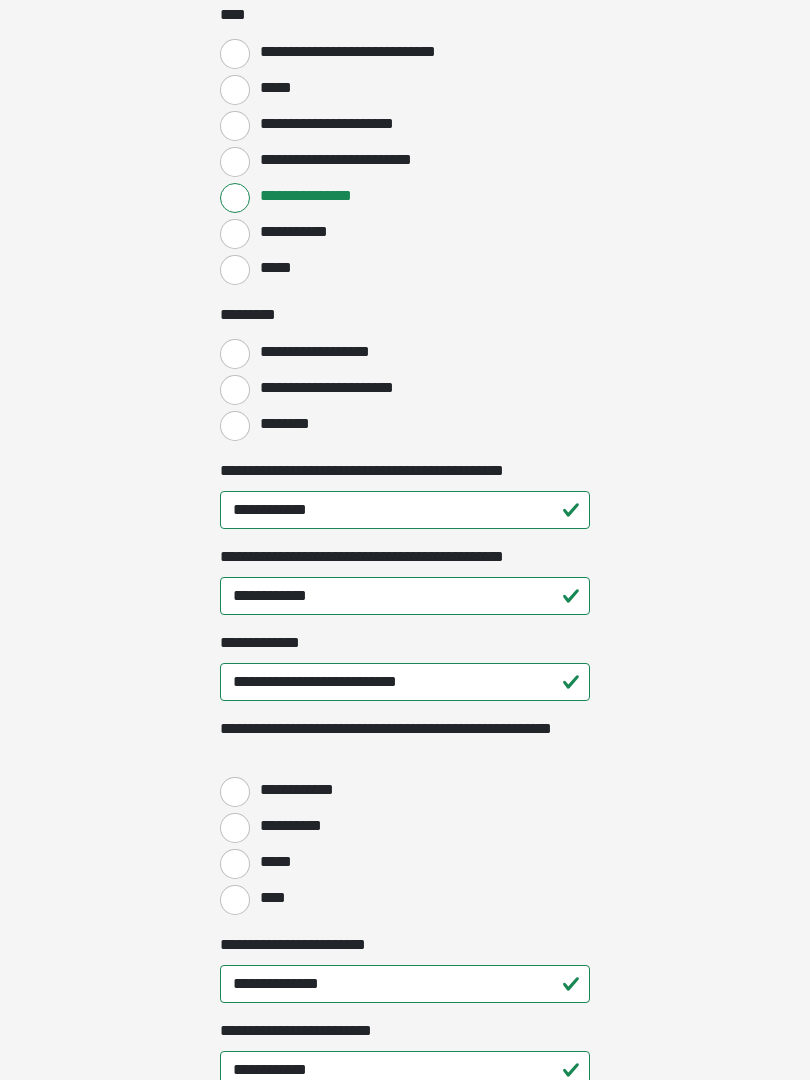 click on "**********" at bounding box center (235, 792) 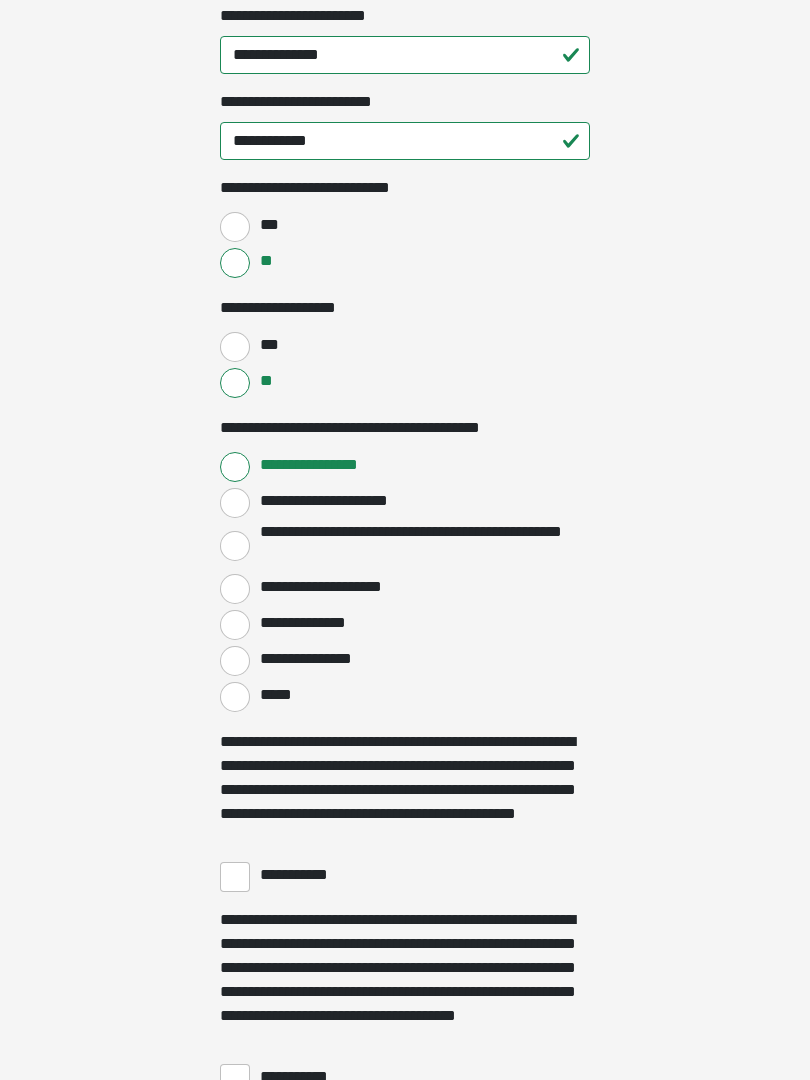 scroll, scrollTop: 2989, scrollLeft: 0, axis: vertical 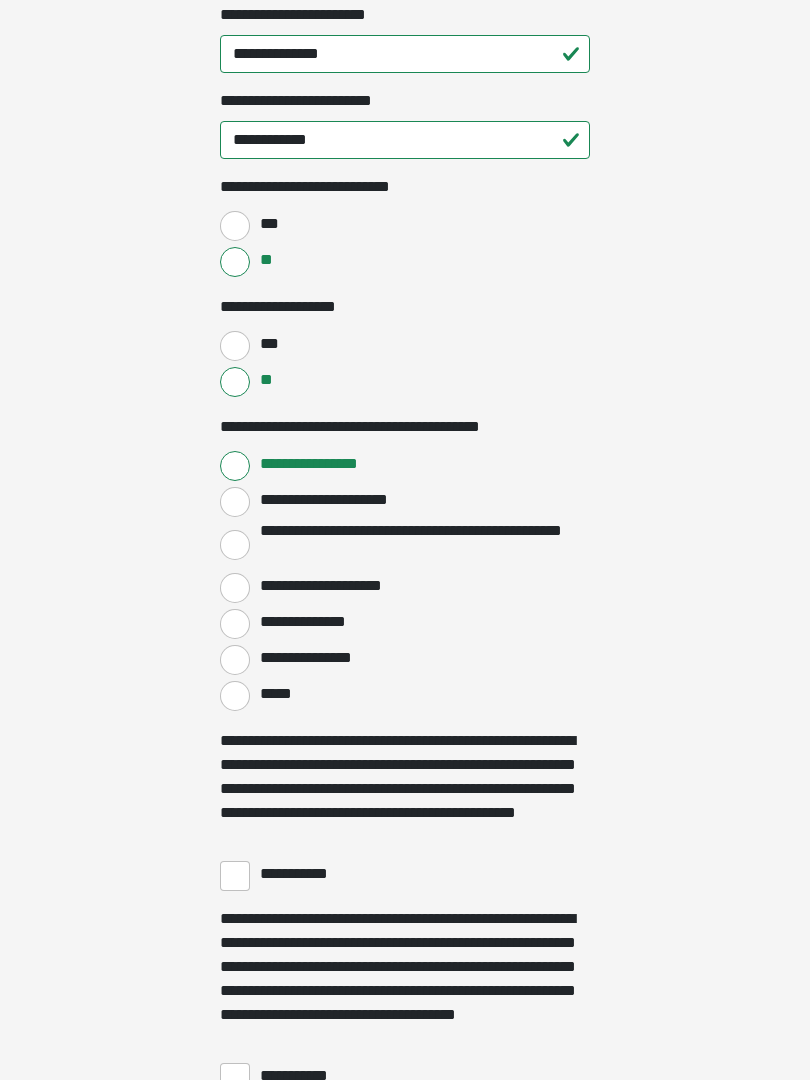 click on "**********" at bounding box center (235, 876) 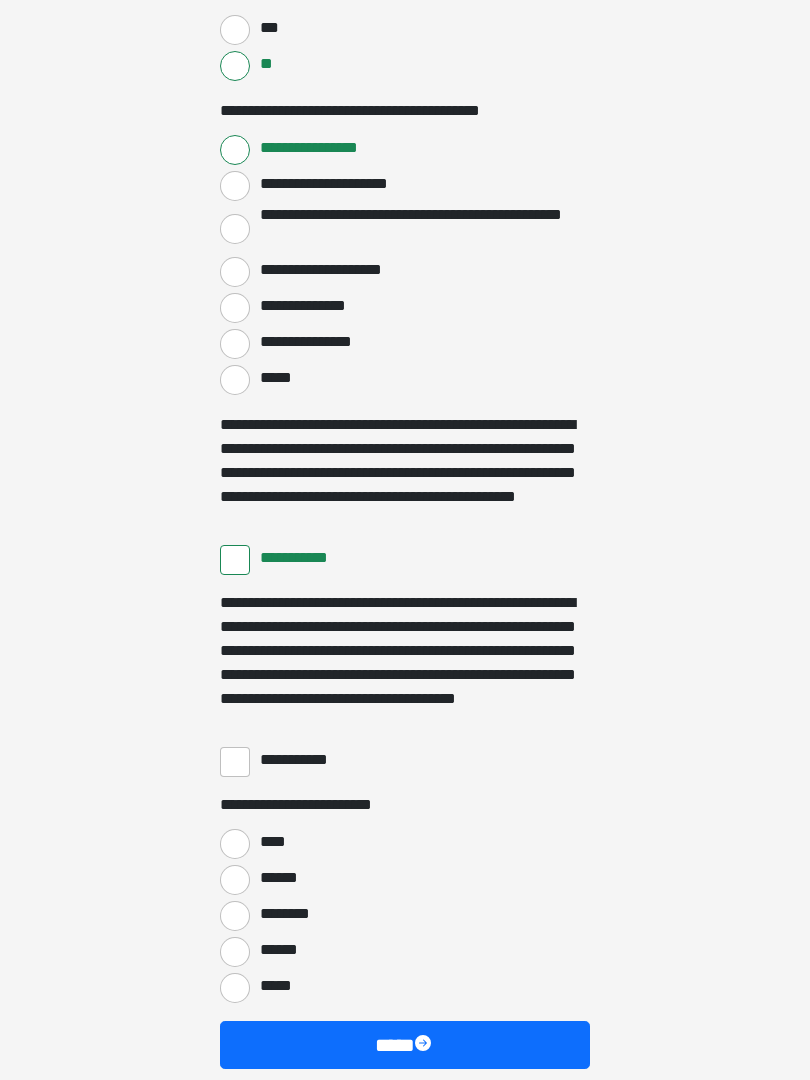 scroll, scrollTop: 3305, scrollLeft: 0, axis: vertical 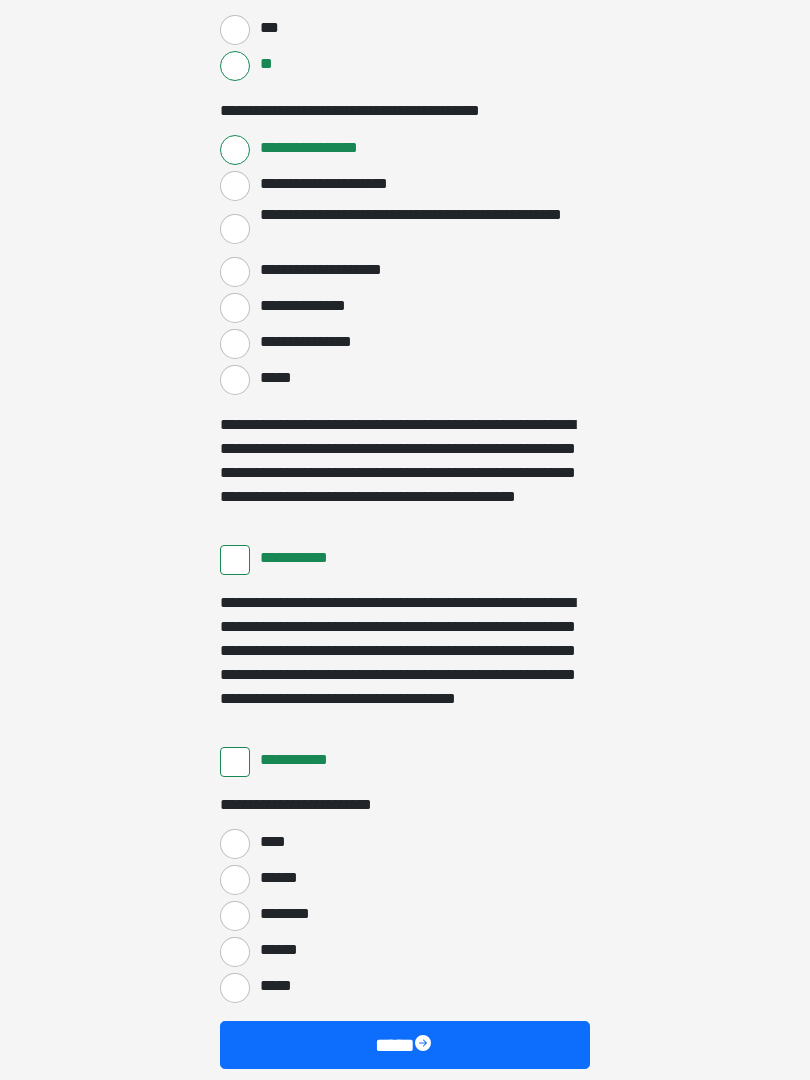 click on "****" at bounding box center (235, 844) 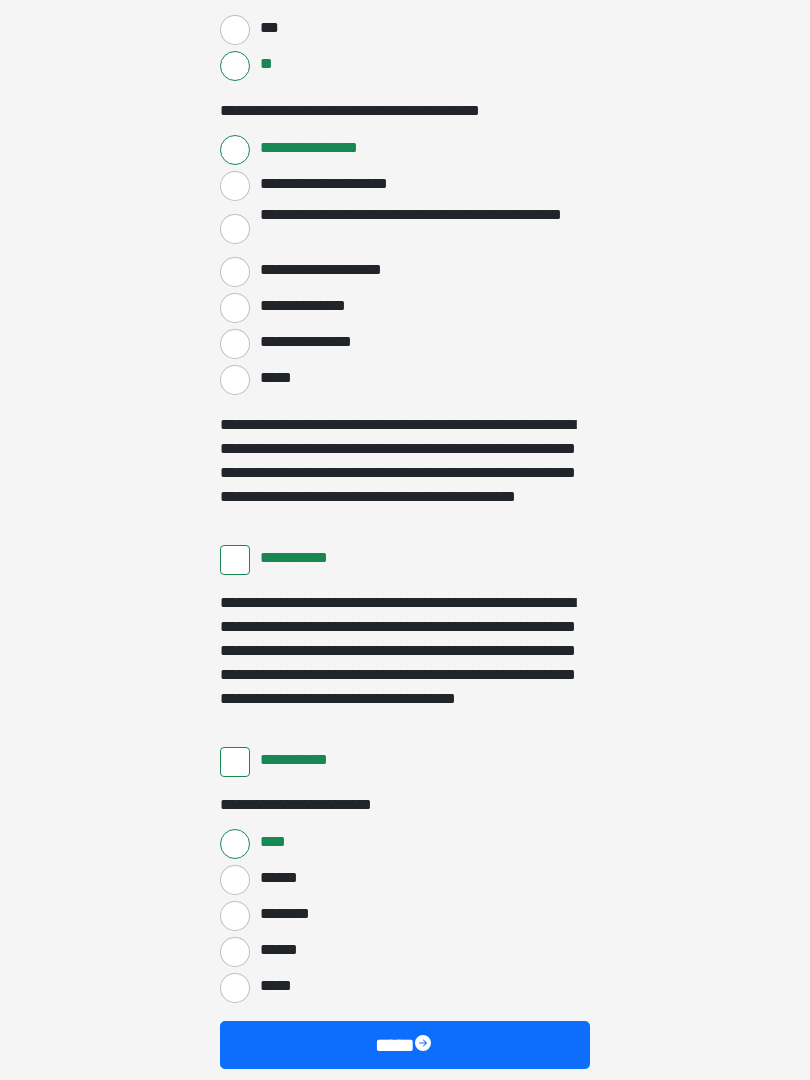 click on "****" at bounding box center (405, 1045) 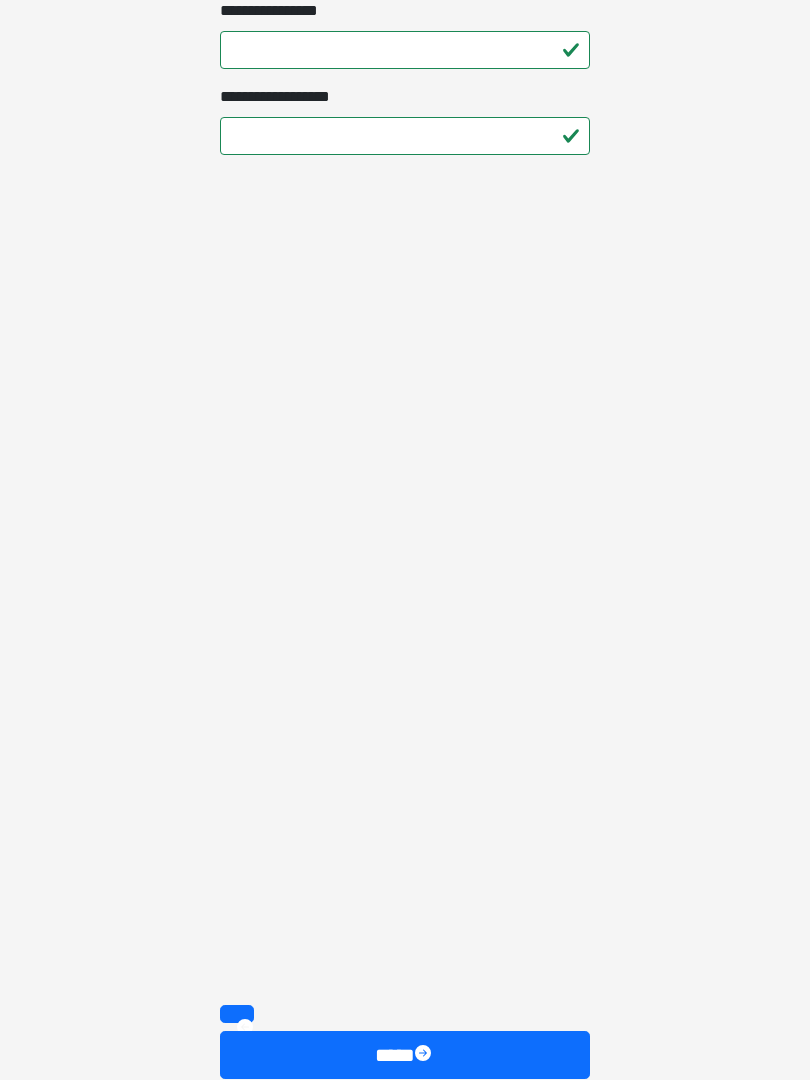 scroll, scrollTop: 2747, scrollLeft: 0, axis: vertical 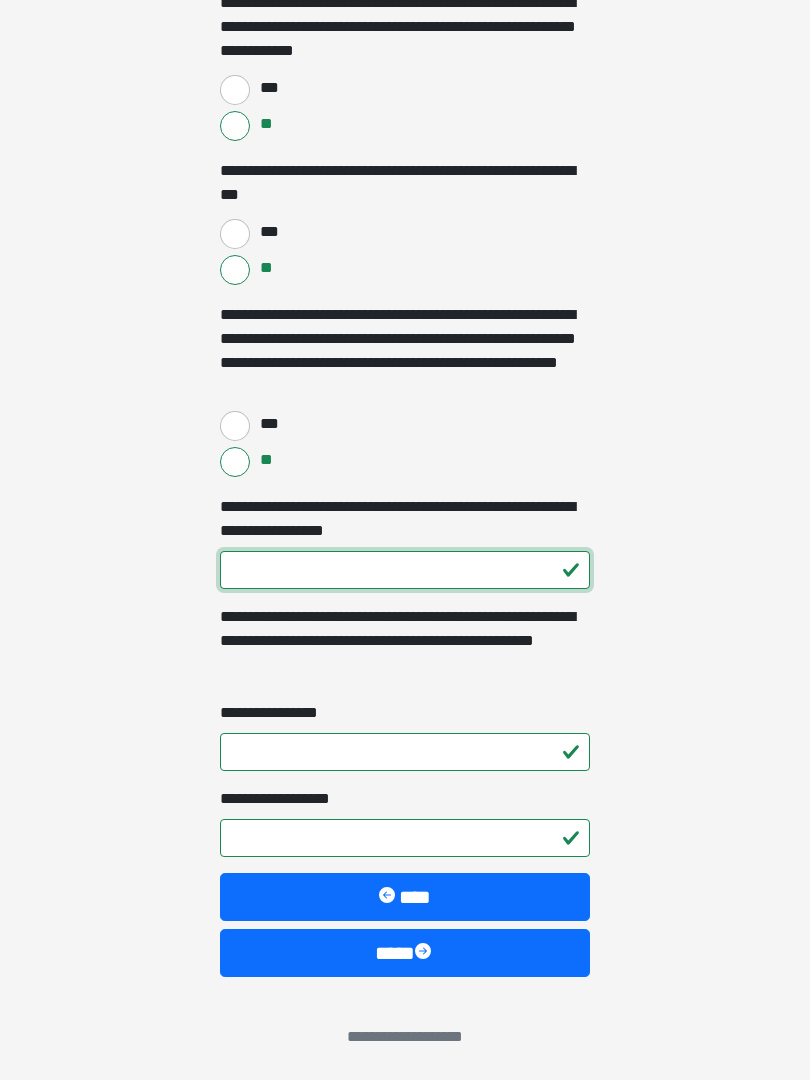 click on "**********" at bounding box center (405, 570) 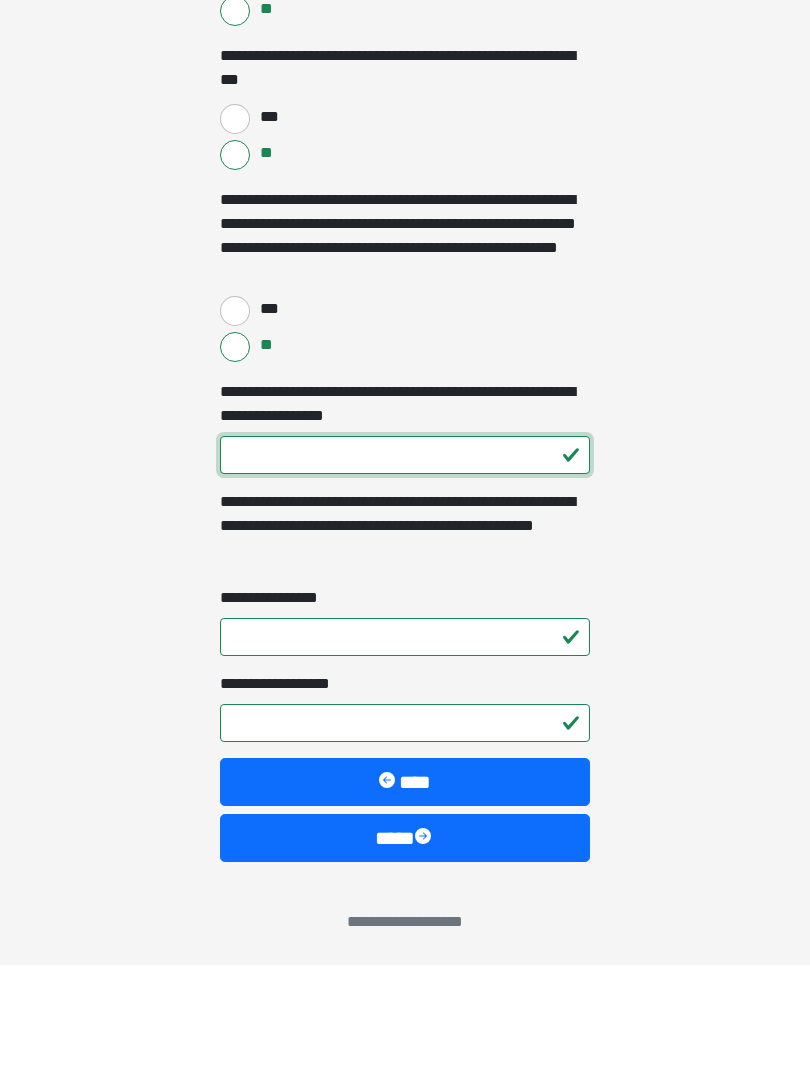type on "***" 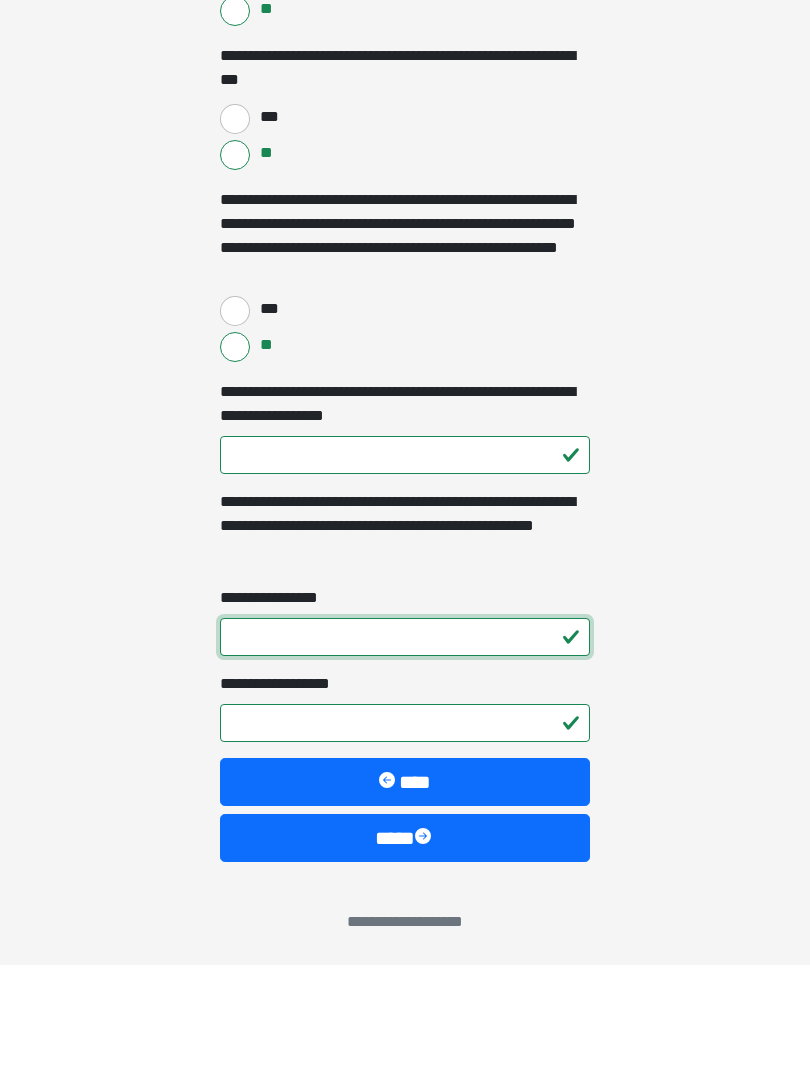 click on "**********" at bounding box center [405, 752] 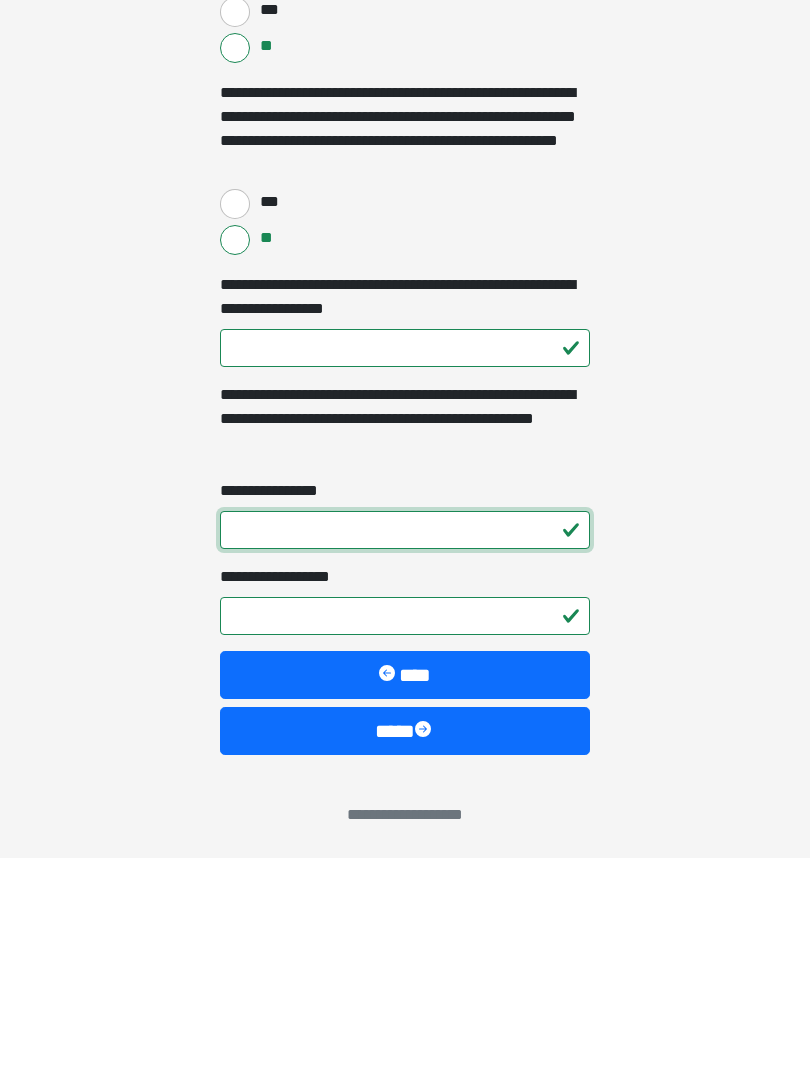 type on "*" 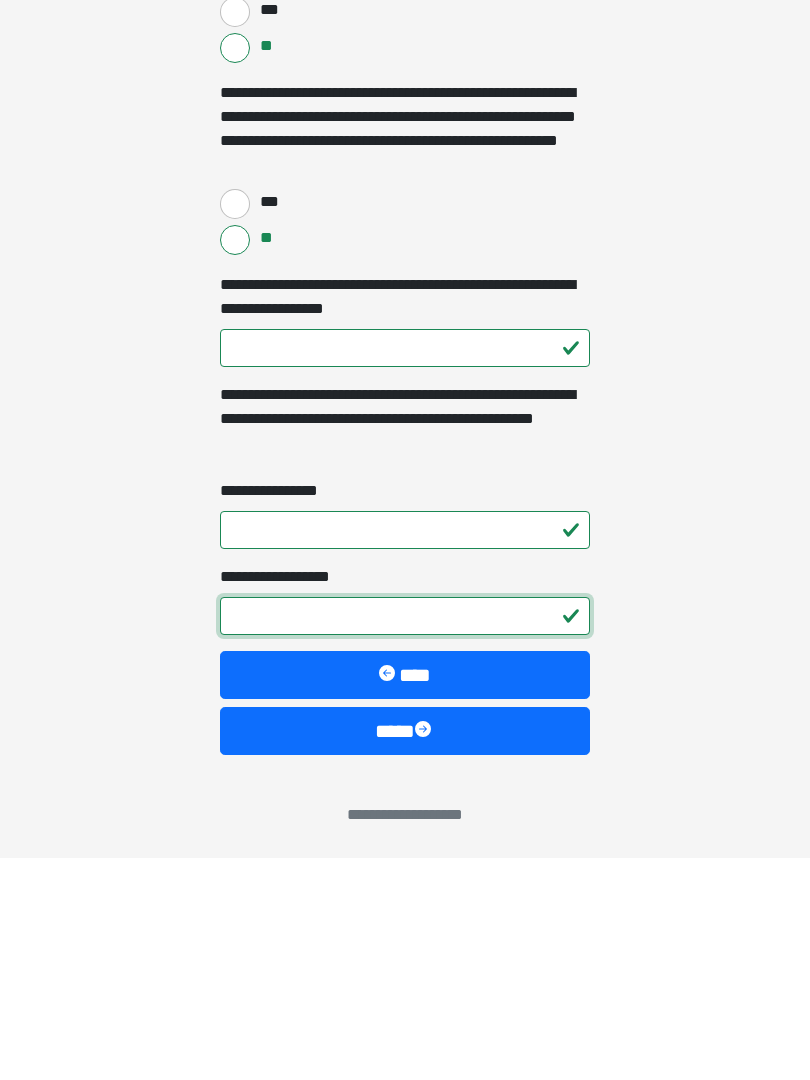 click on "**********" at bounding box center (405, 838) 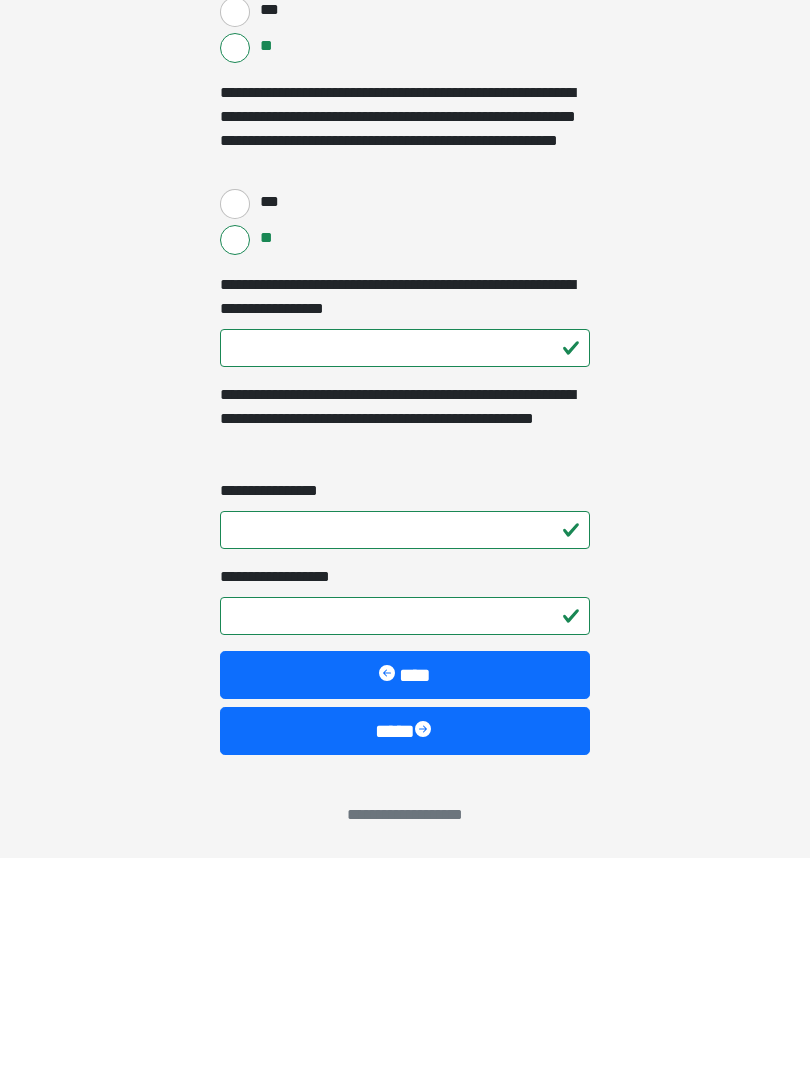 click at bounding box center [425, 953] 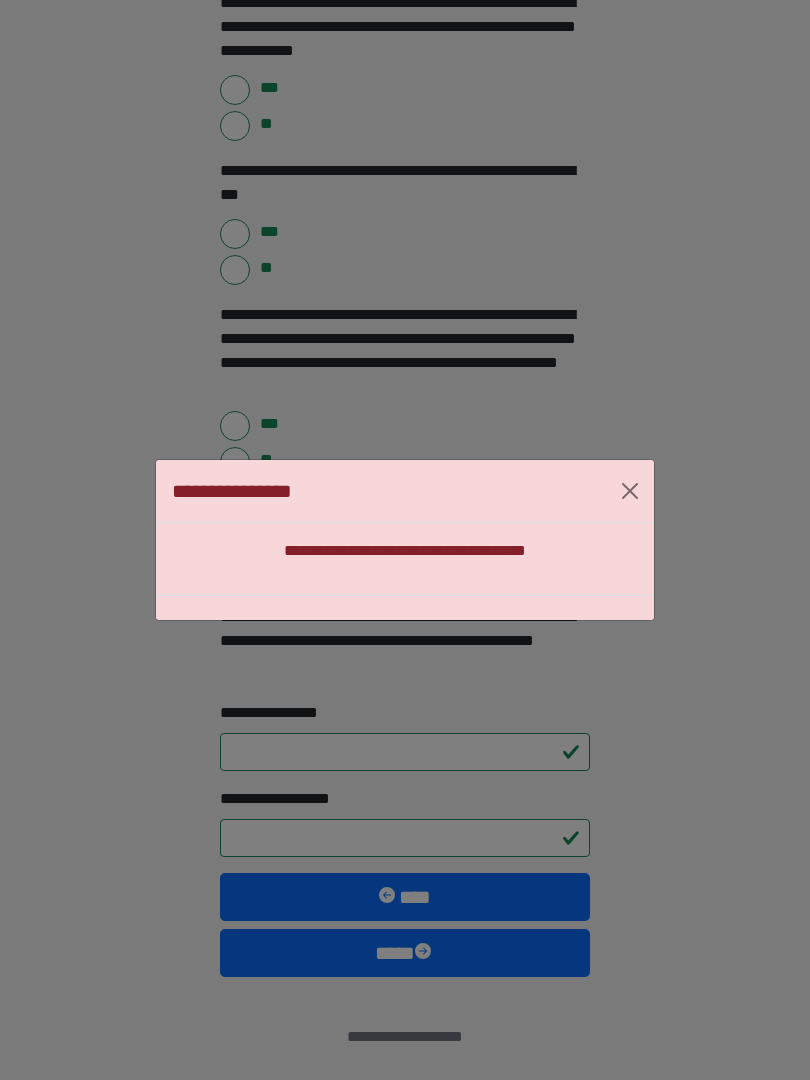 click at bounding box center (630, 491) 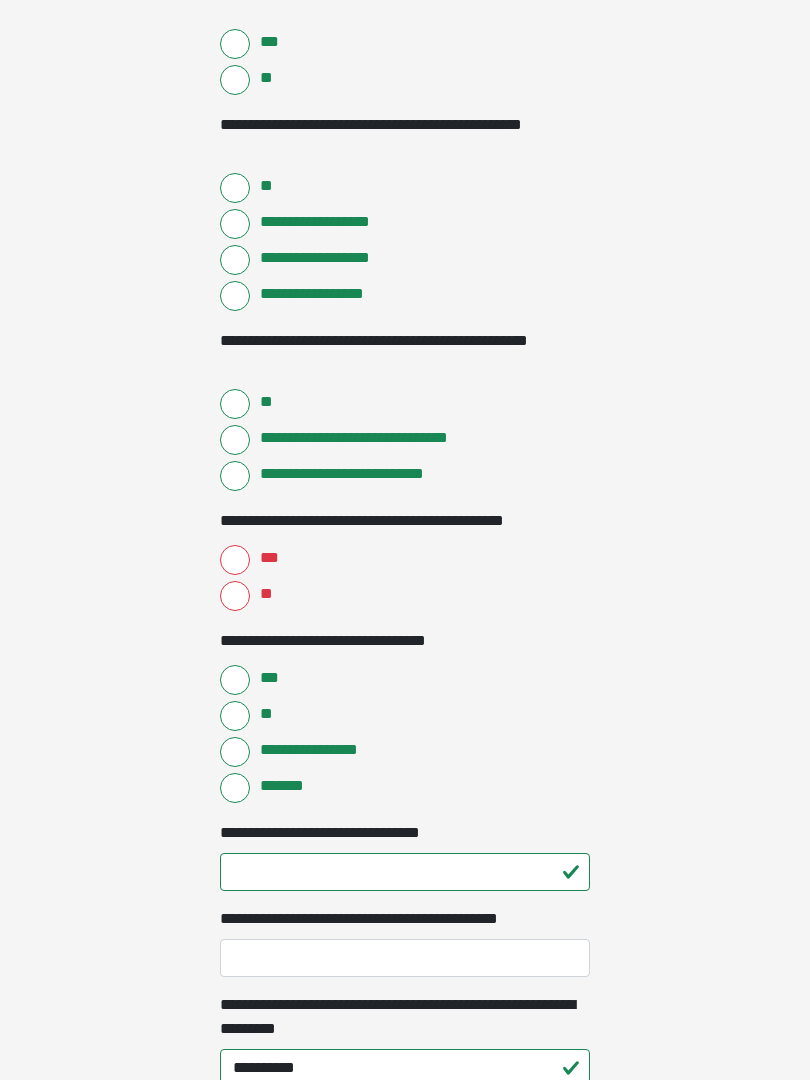 scroll, scrollTop: 770, scrollLeft: 0, axis: vertical 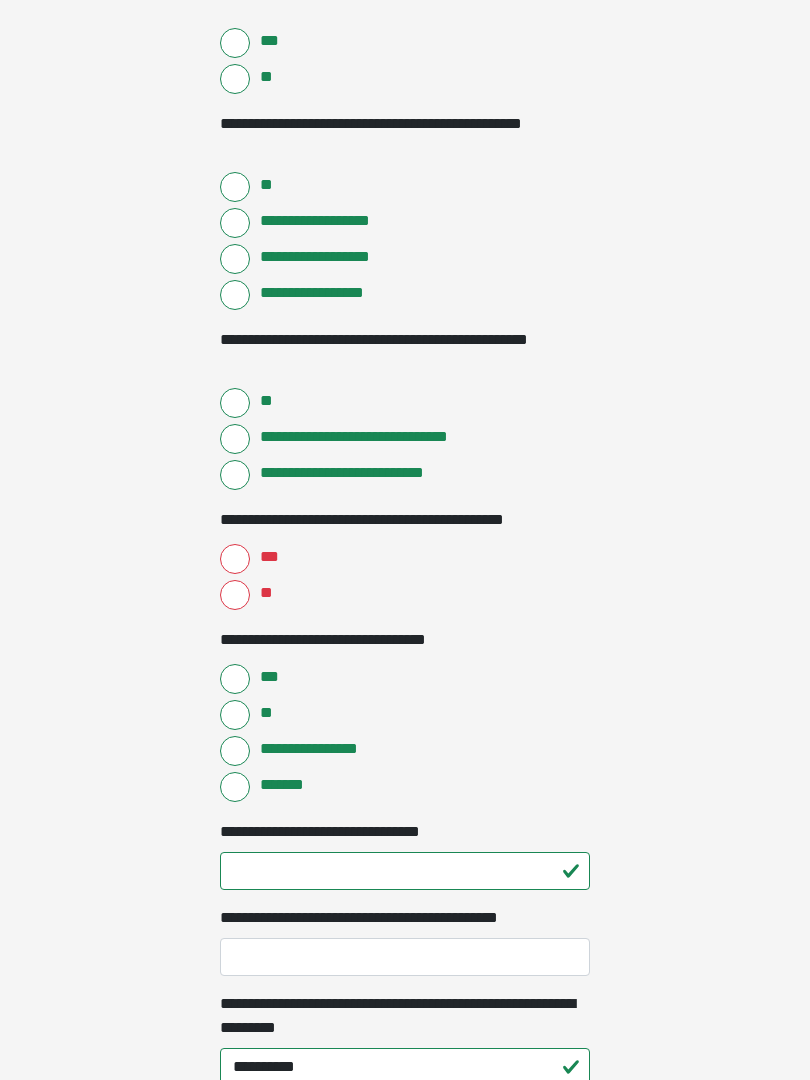 click on "***" at bounding box center (235, 559) 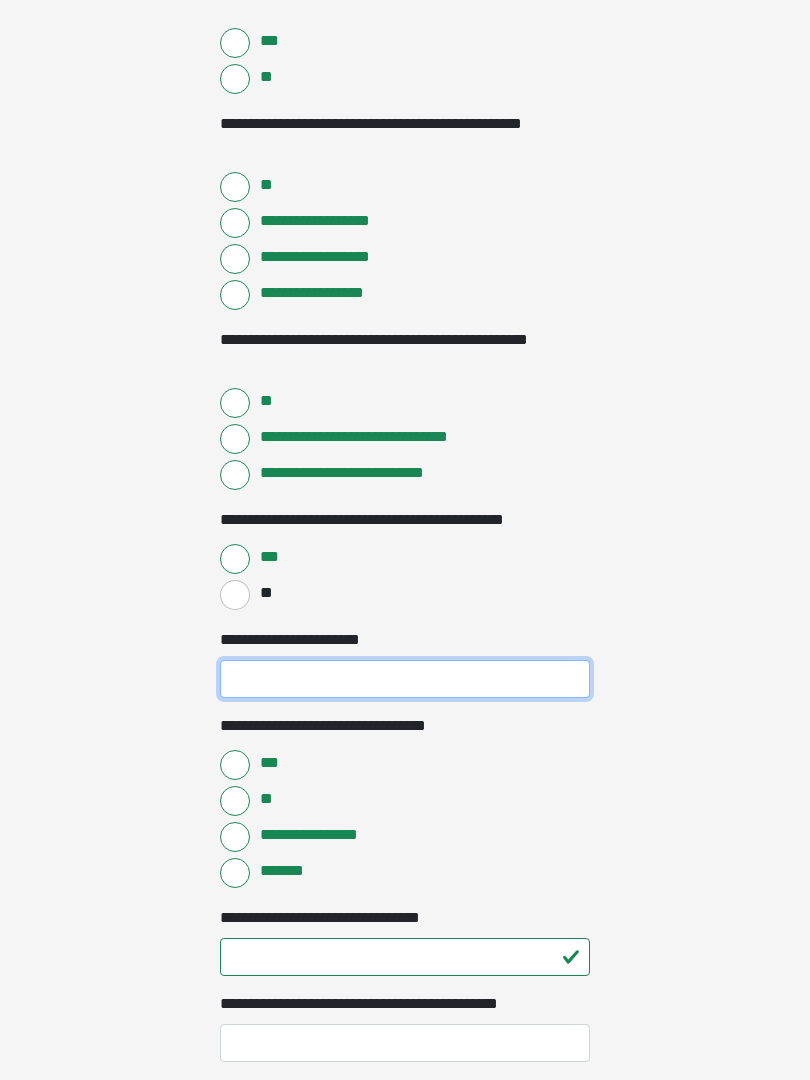 click on "**********" at bounding box center [405, 679] 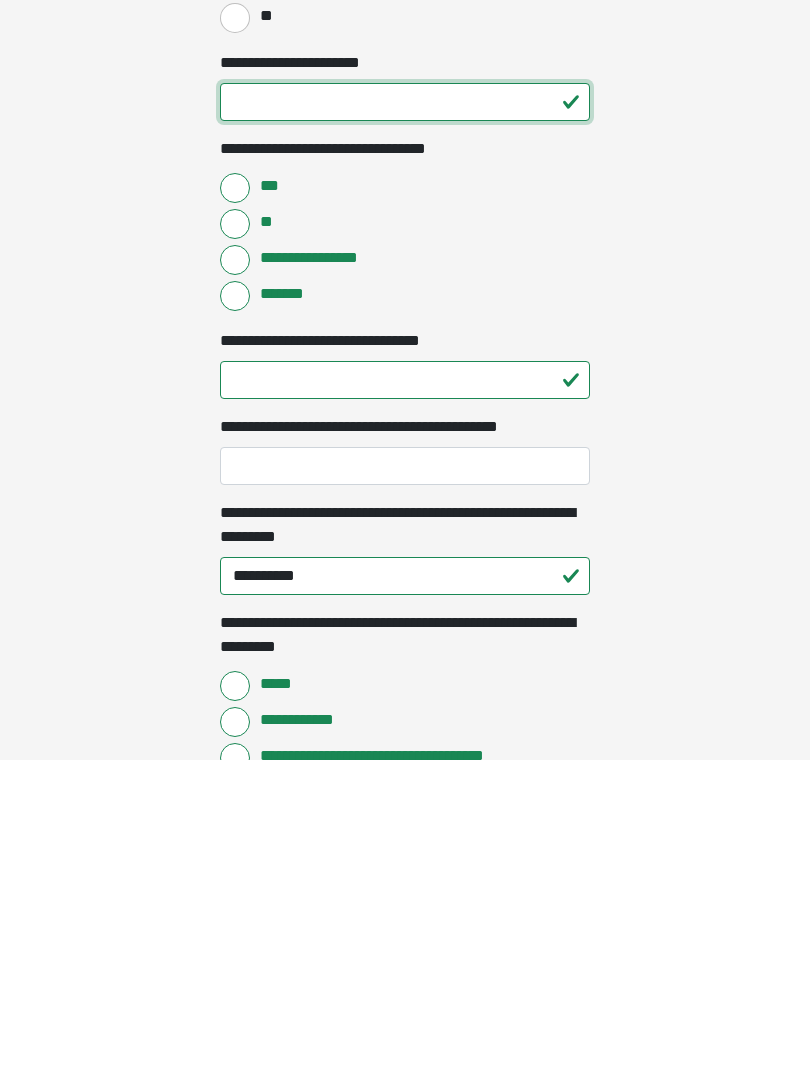 scroll, scrollTop: 1028, scrollLeft: 0, axis: vertical 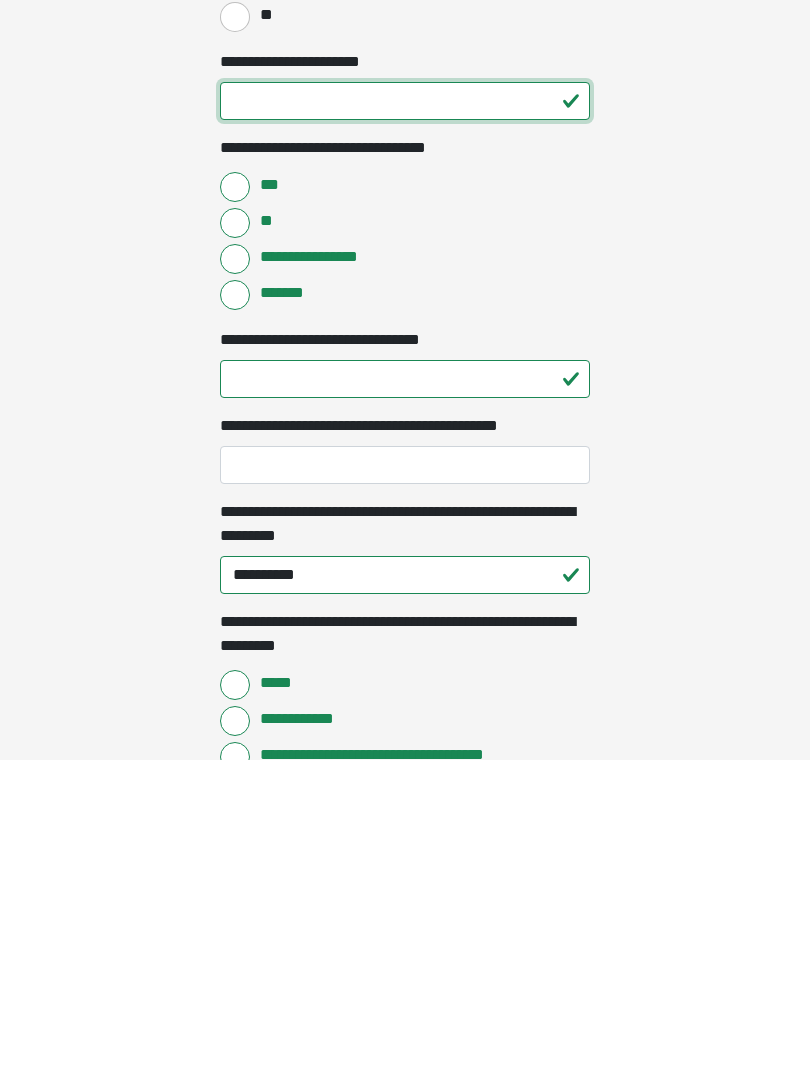 type on "**" 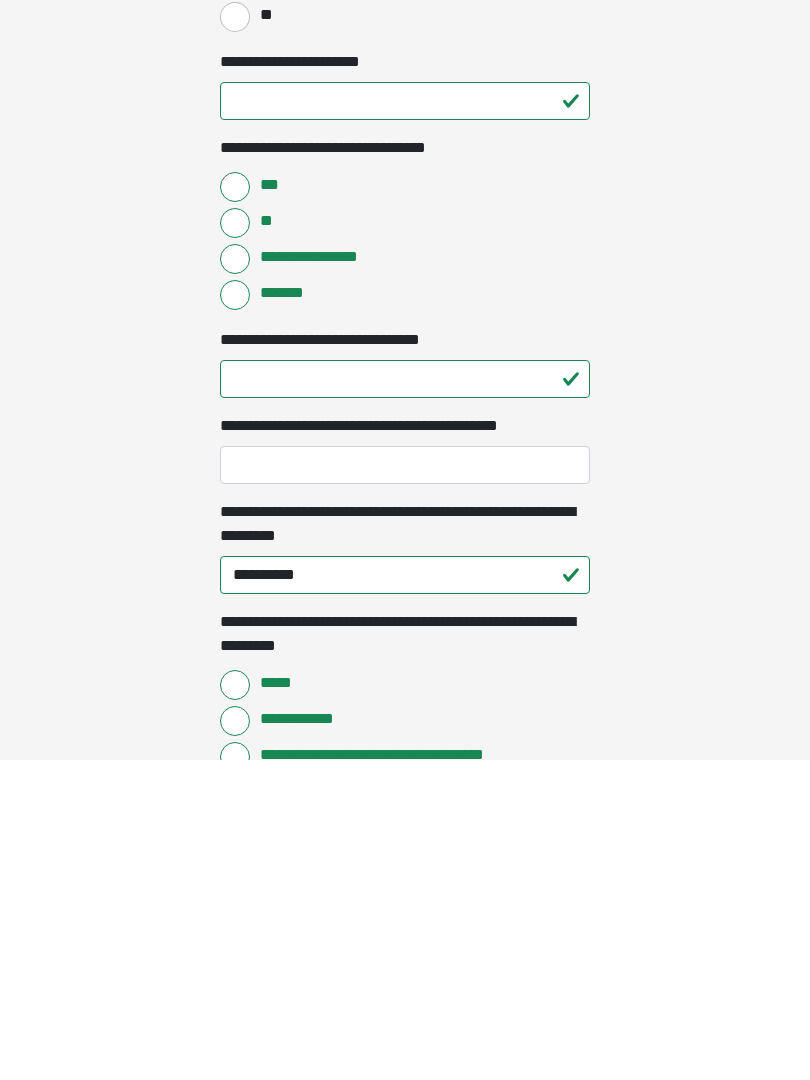 click on "**********" at bounding box center [405, 785] 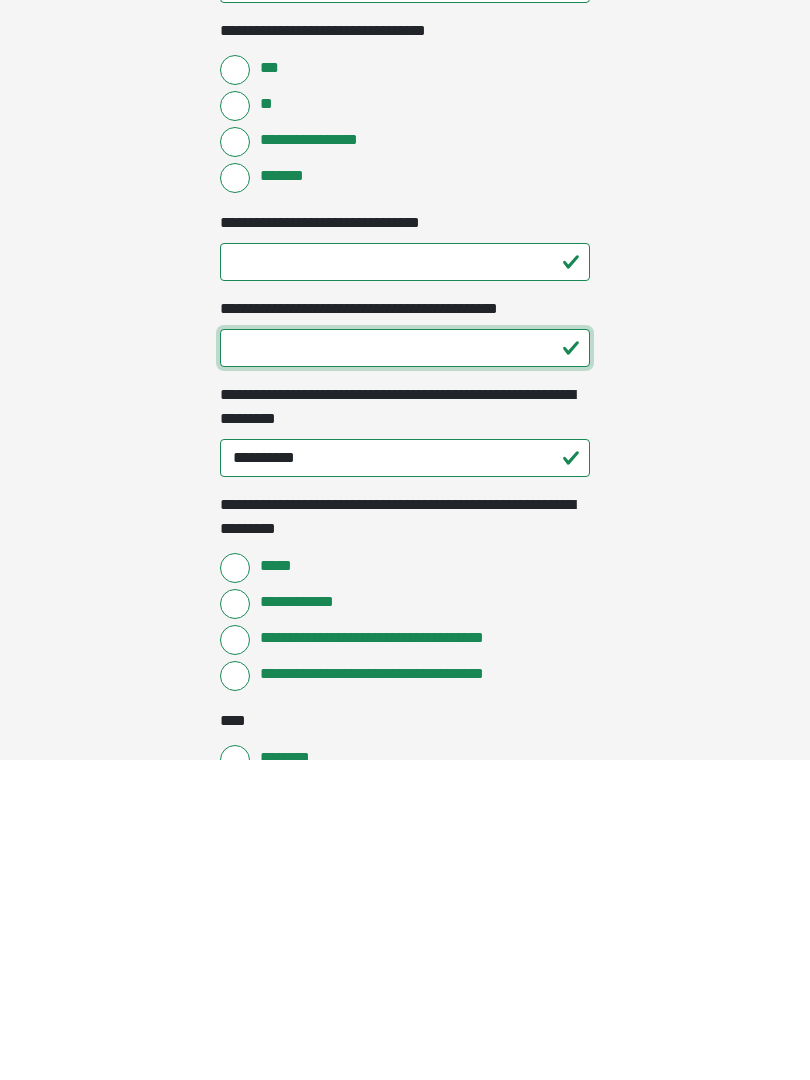 scroll, scrollTop: 1150, scrollLeft: 0, axis: vertical 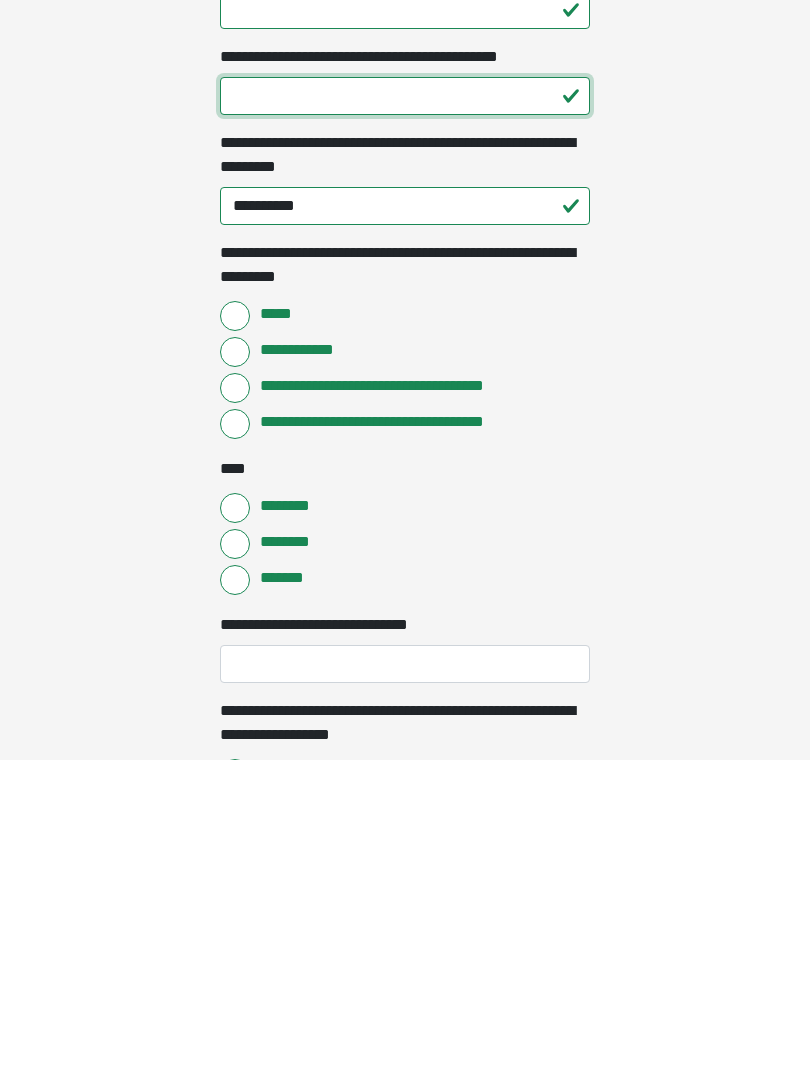 type on "**" 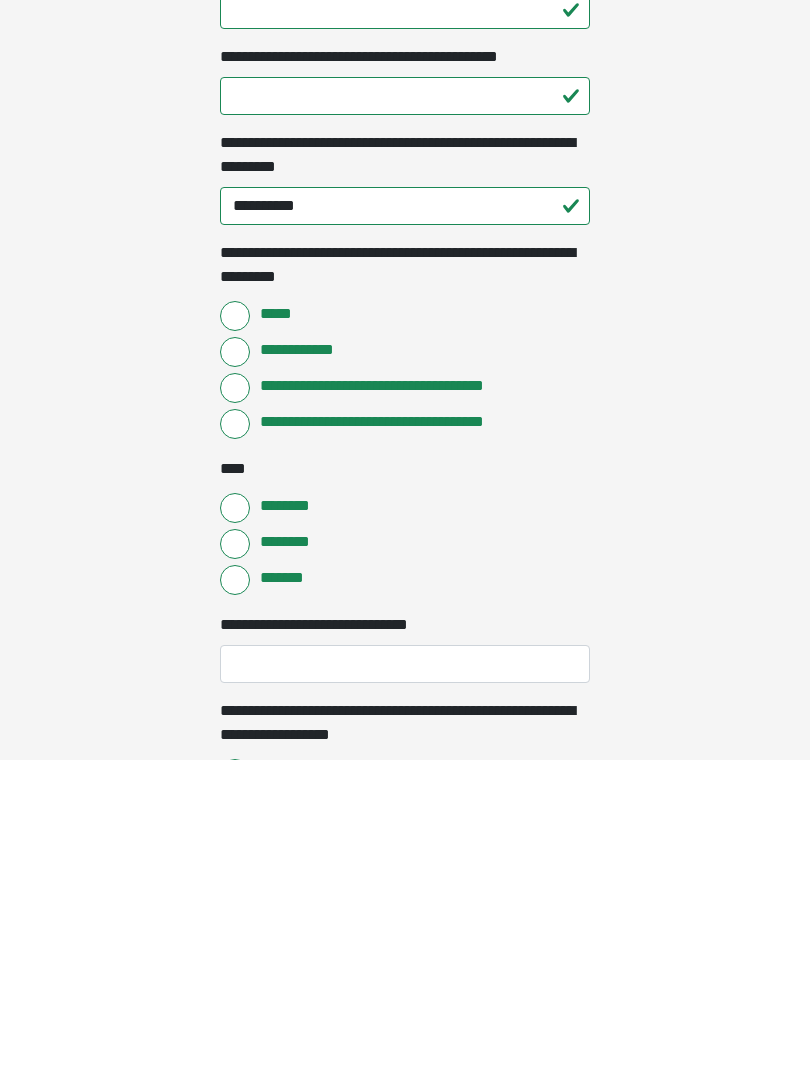 click on "********" at bounding box center (235, 864) 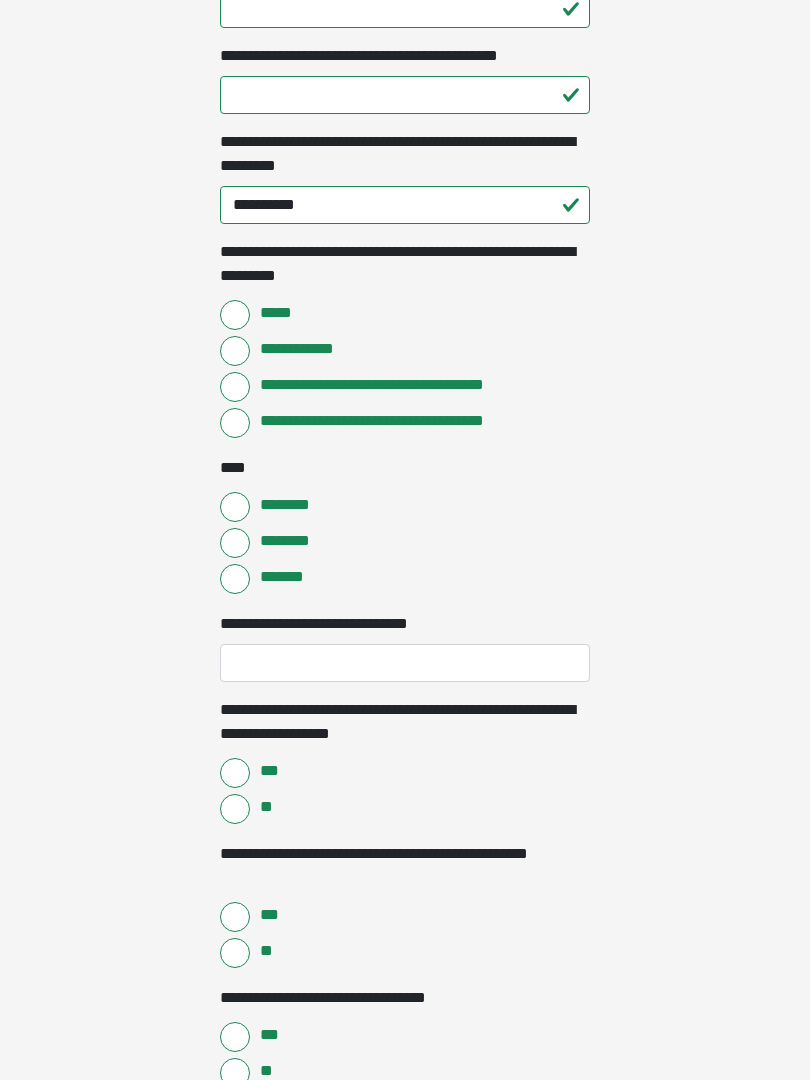 scroll, scrollTop: 1718, scrollLeft: 0, axis: vertical 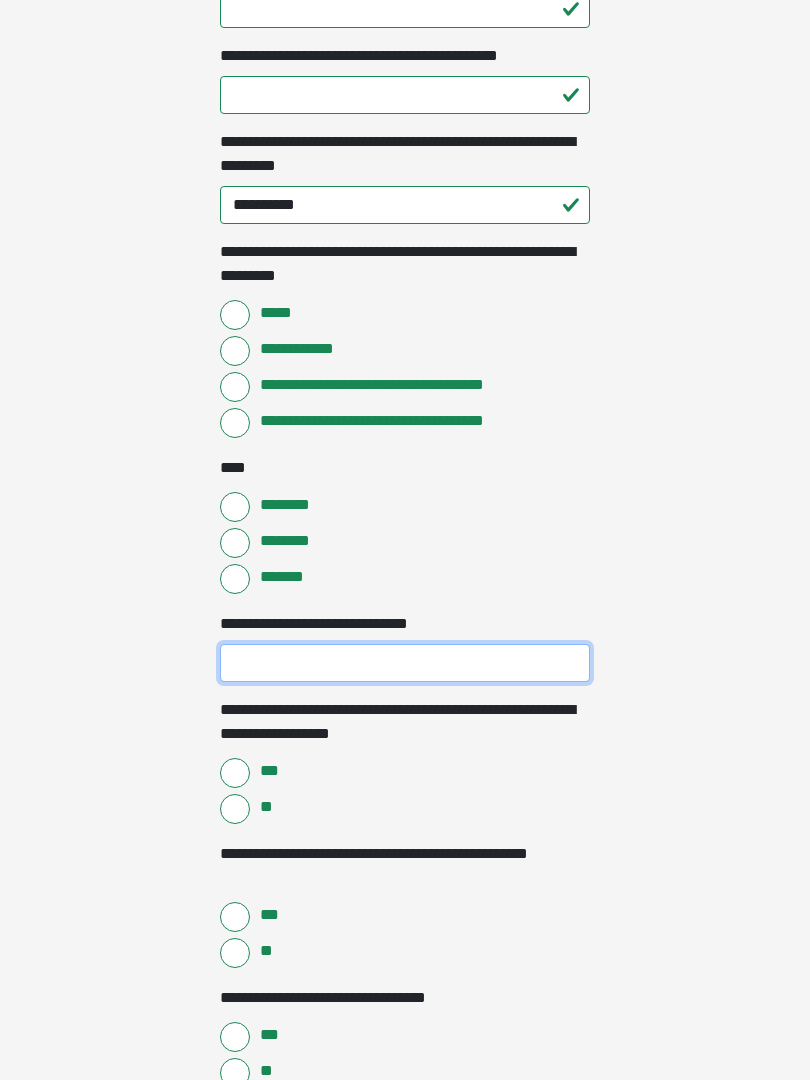 click on "**********" at bounding box center [405, 663] 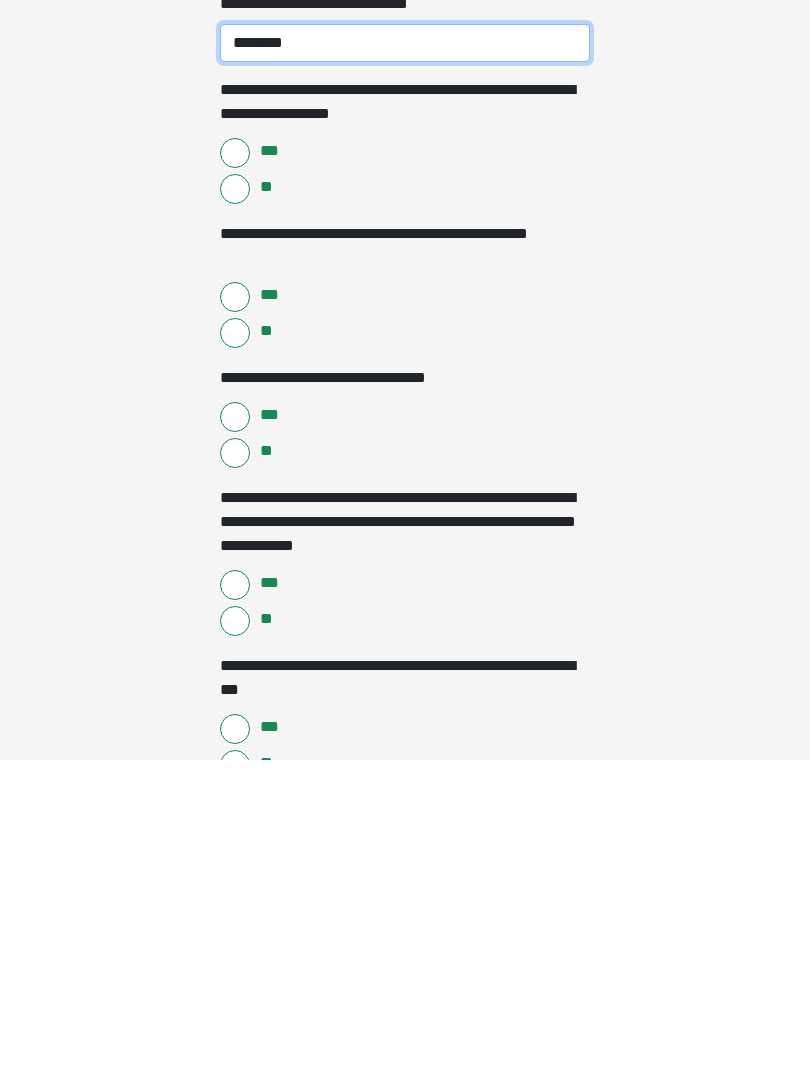 scroll, scrollTop: 2020, scrollLeft: 0, axis: vertical 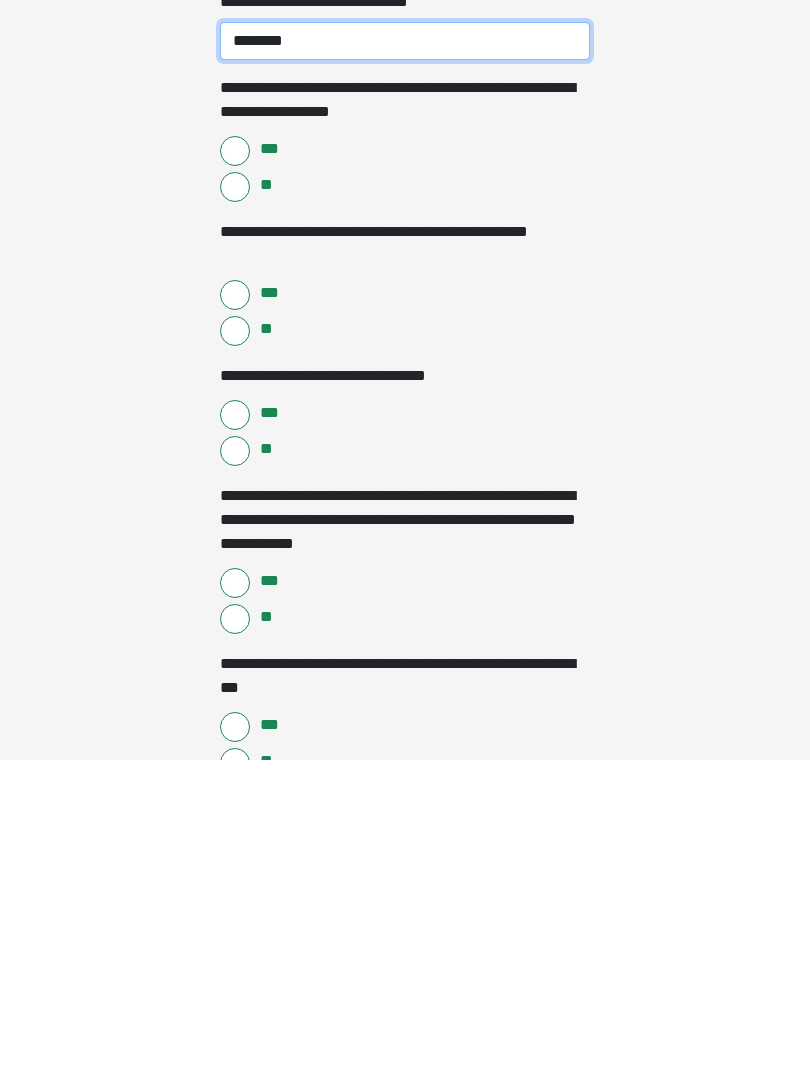 type on "*******" 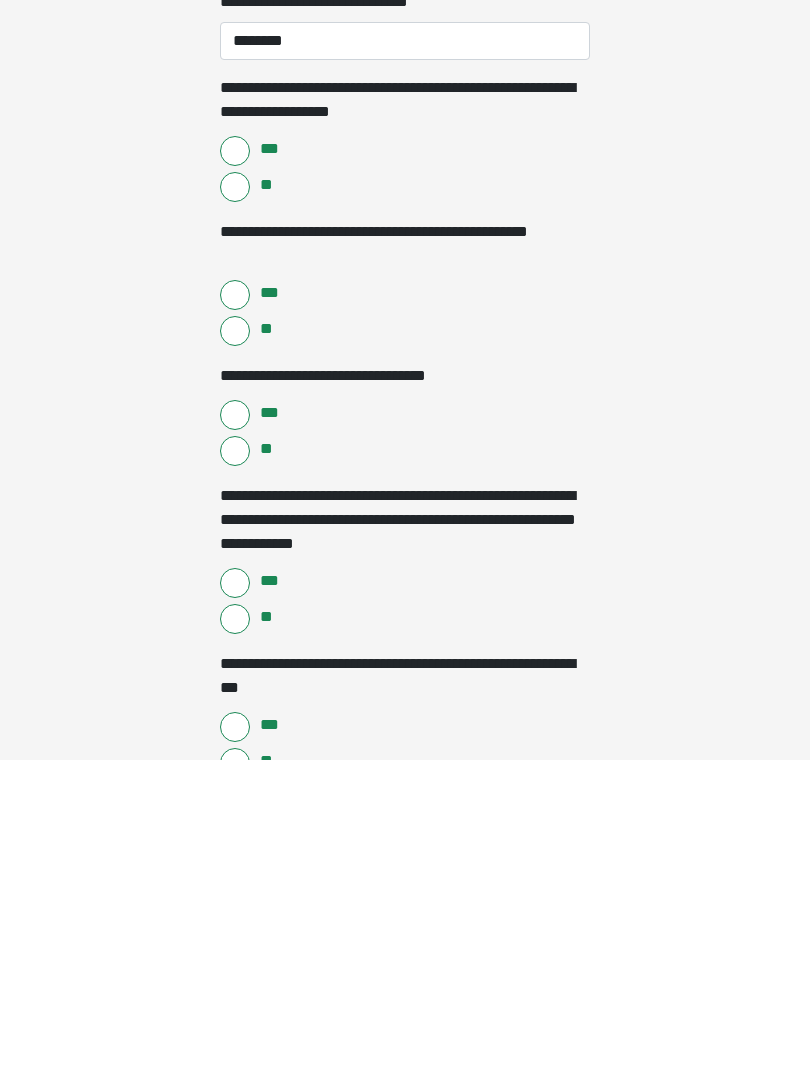 click on "**" at bounding box center (235, 771) 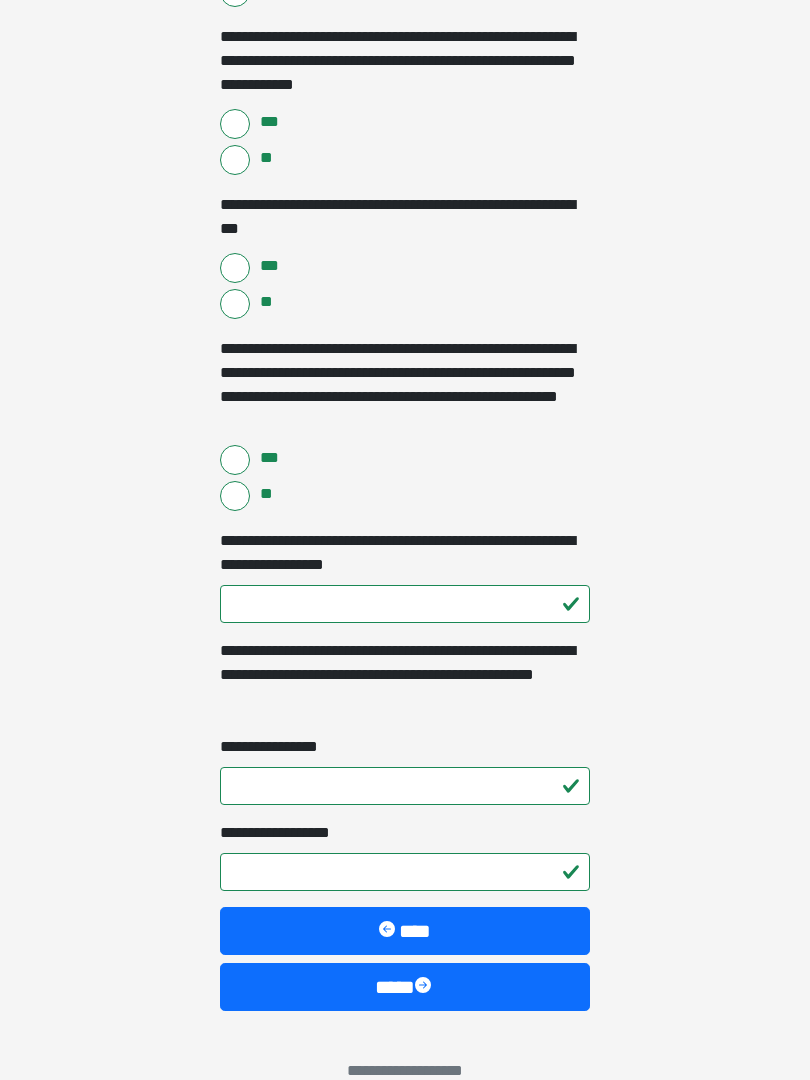 scroll, scrollTop: 2833, scrollLeft: 0, axis: vertical 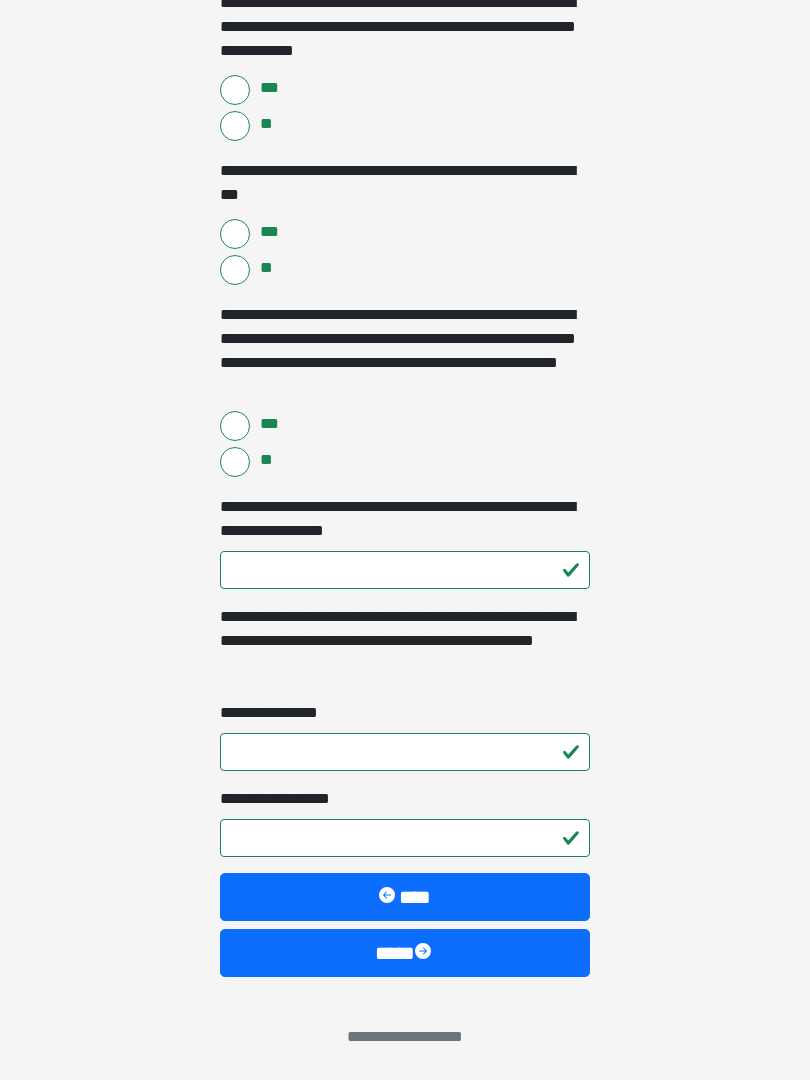 click on "****" at bounding box center (405, 953) 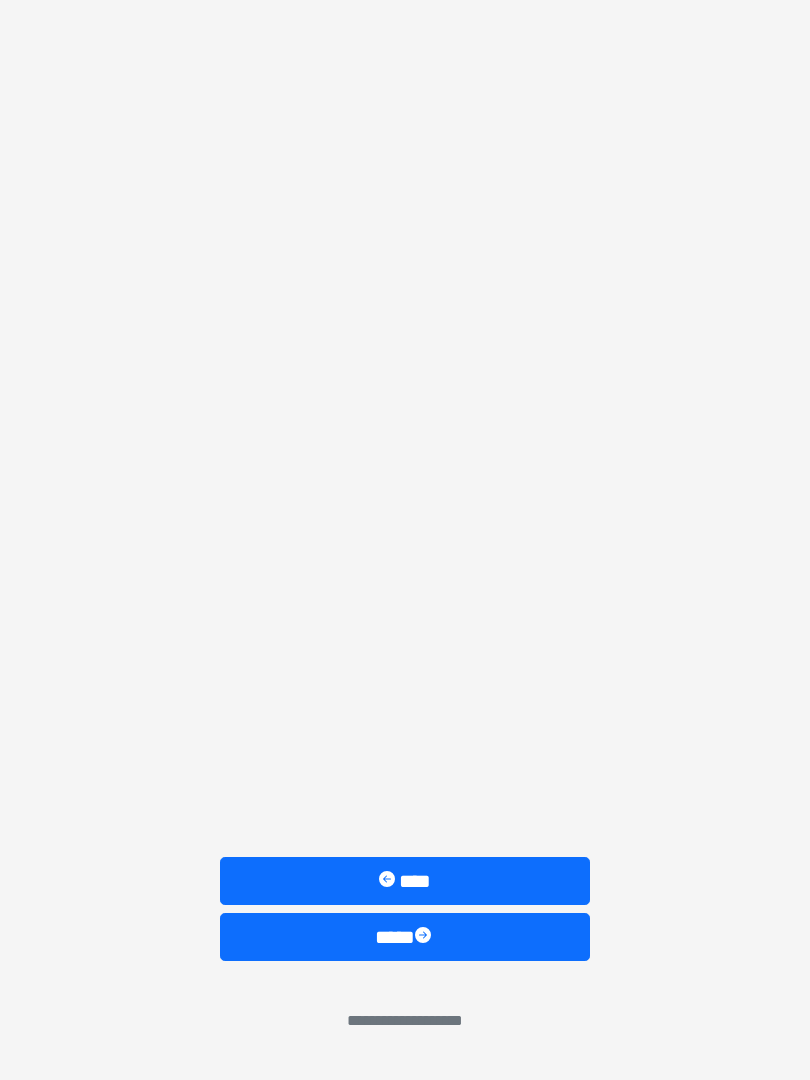 scroll, scrollTop: 0, scrollLeft: 0, axis: both 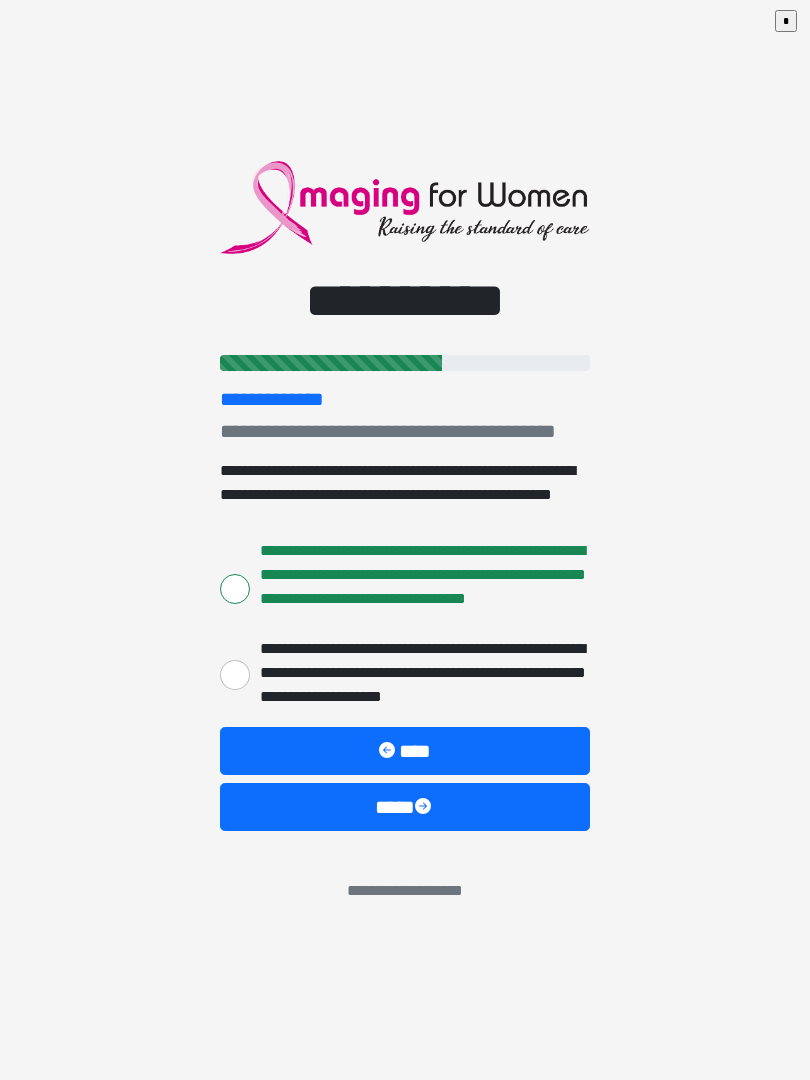 click on "****" at bounding box center (405, 807) 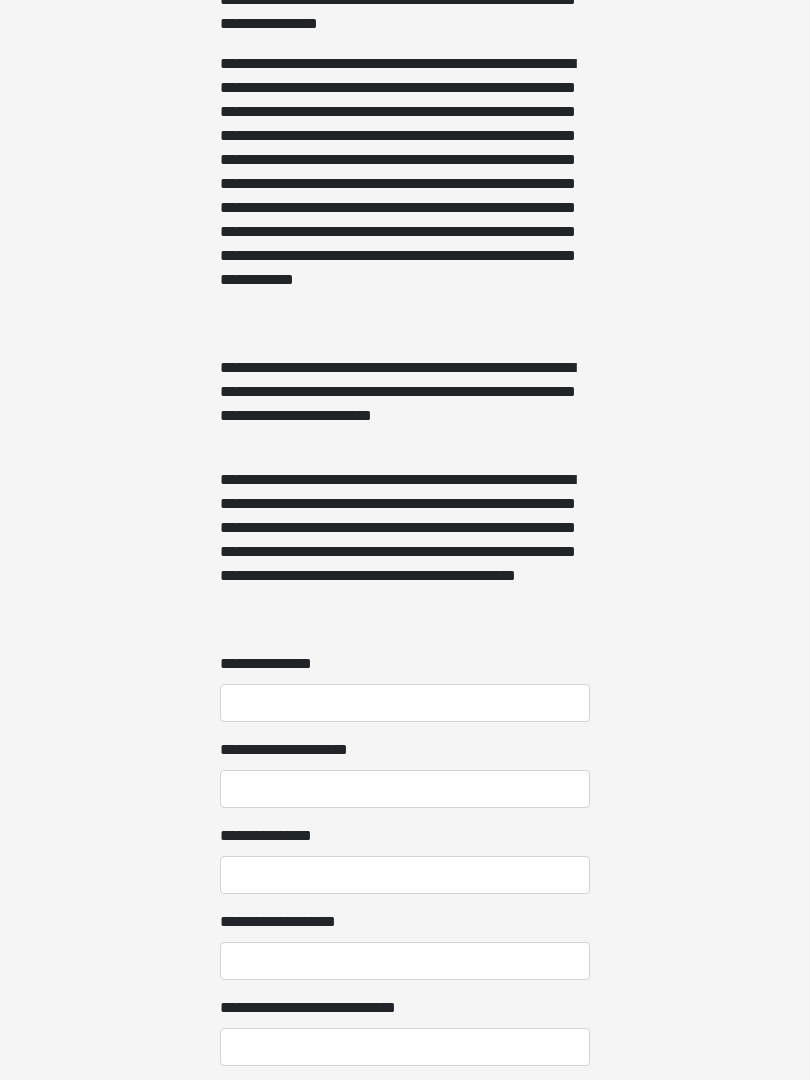 scroll, scrollTop: 1086, scrollLeft: 0, axis: vertical 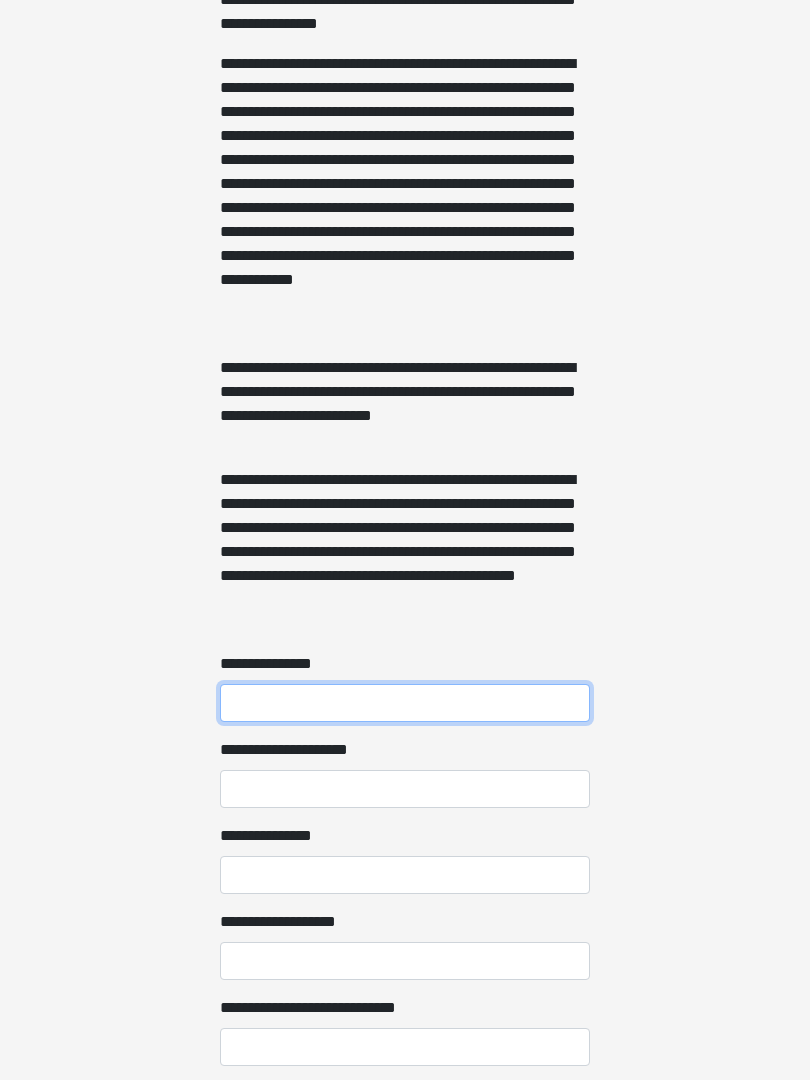 click on "**********" at bounding box center (405, 703) 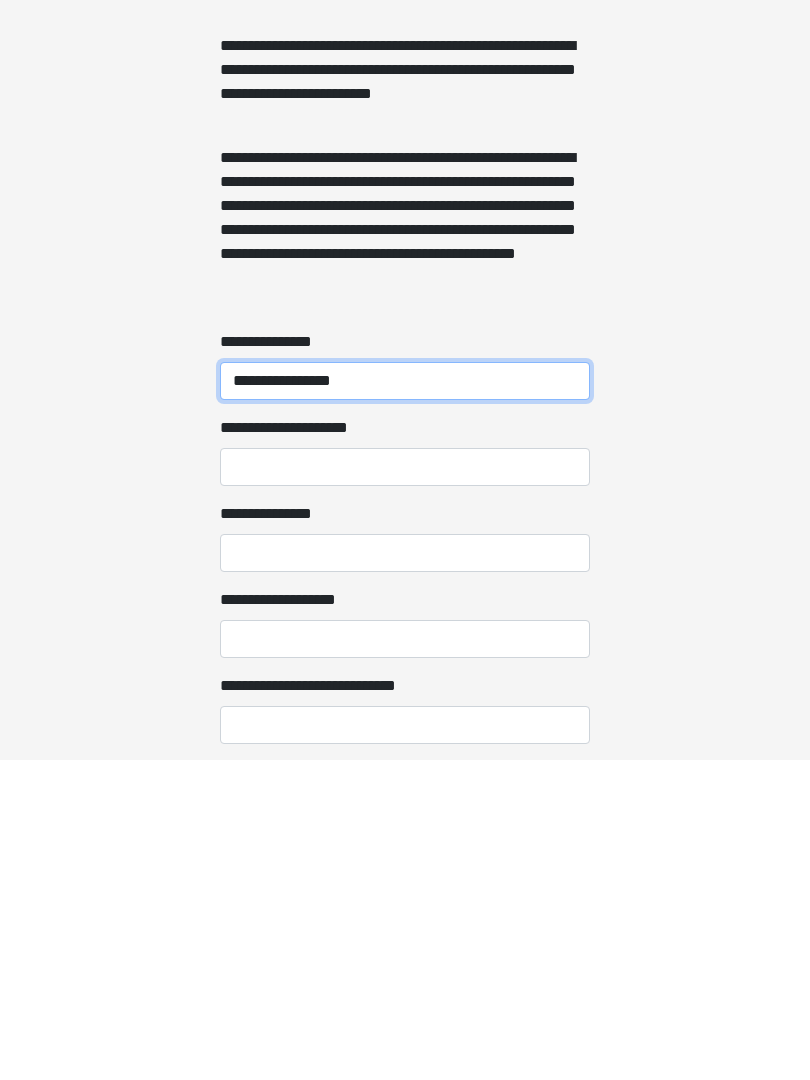 type on "**********" 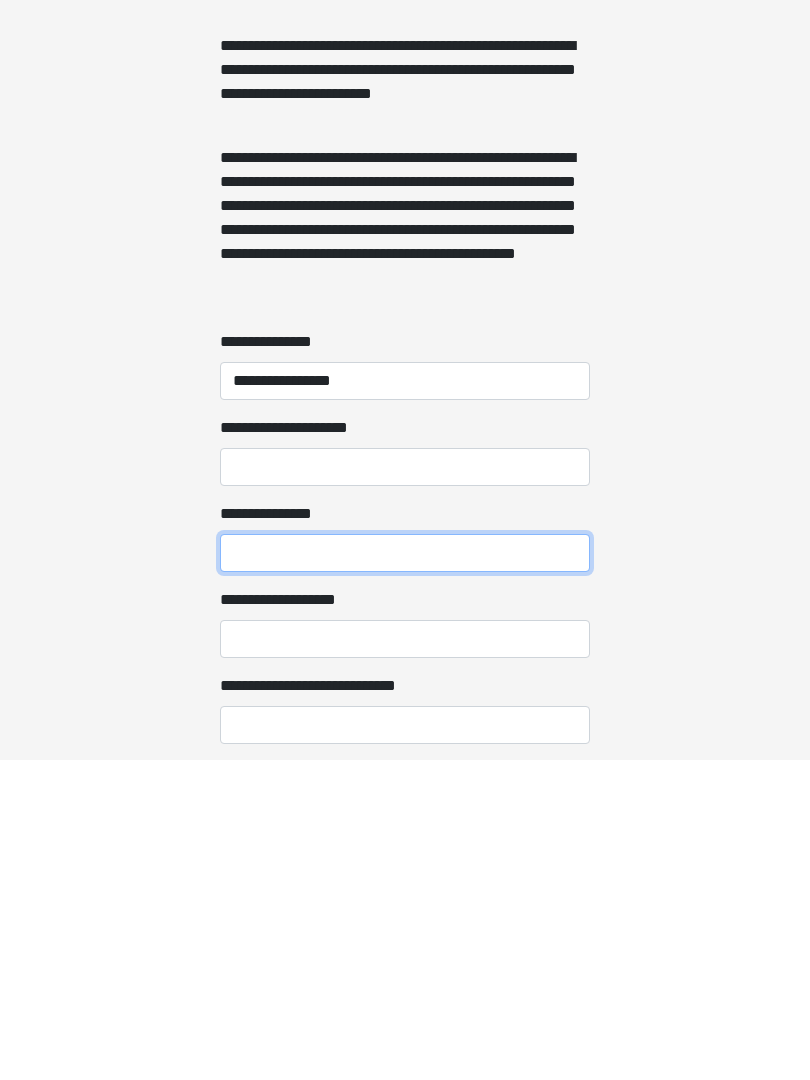 click on "**********" at bounding box center [405, 873] 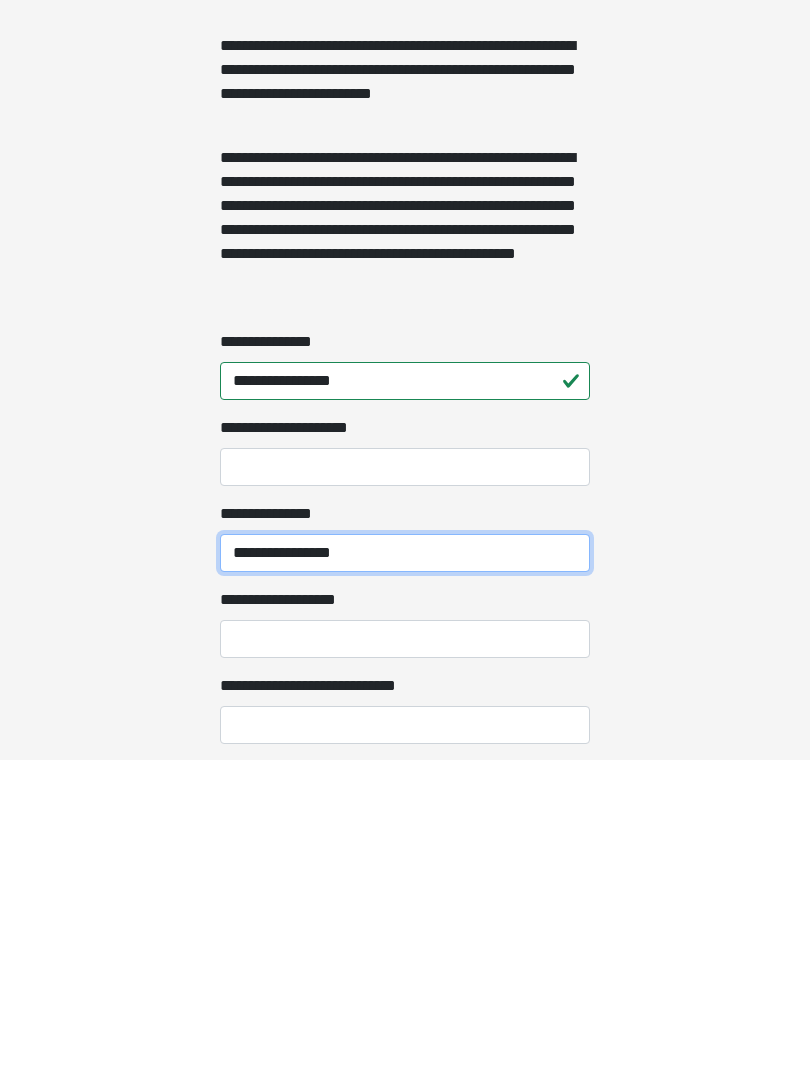 type on "**********" 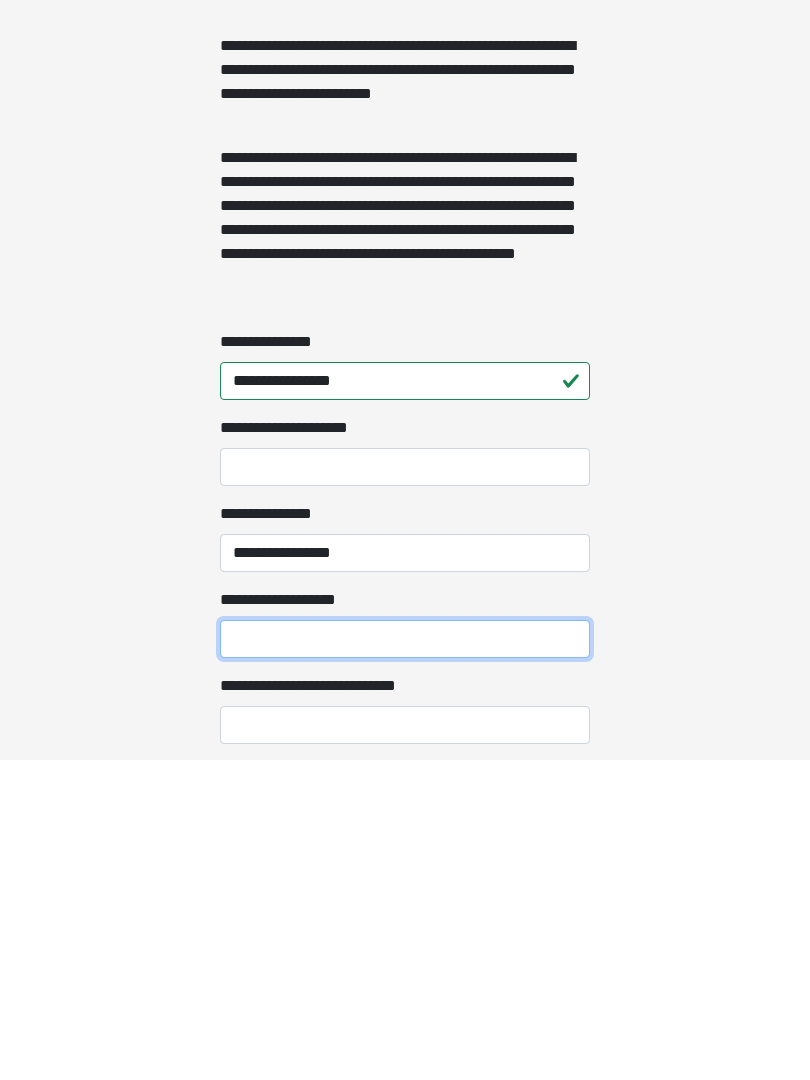 click on "**********" at bounding box center [405, 959] 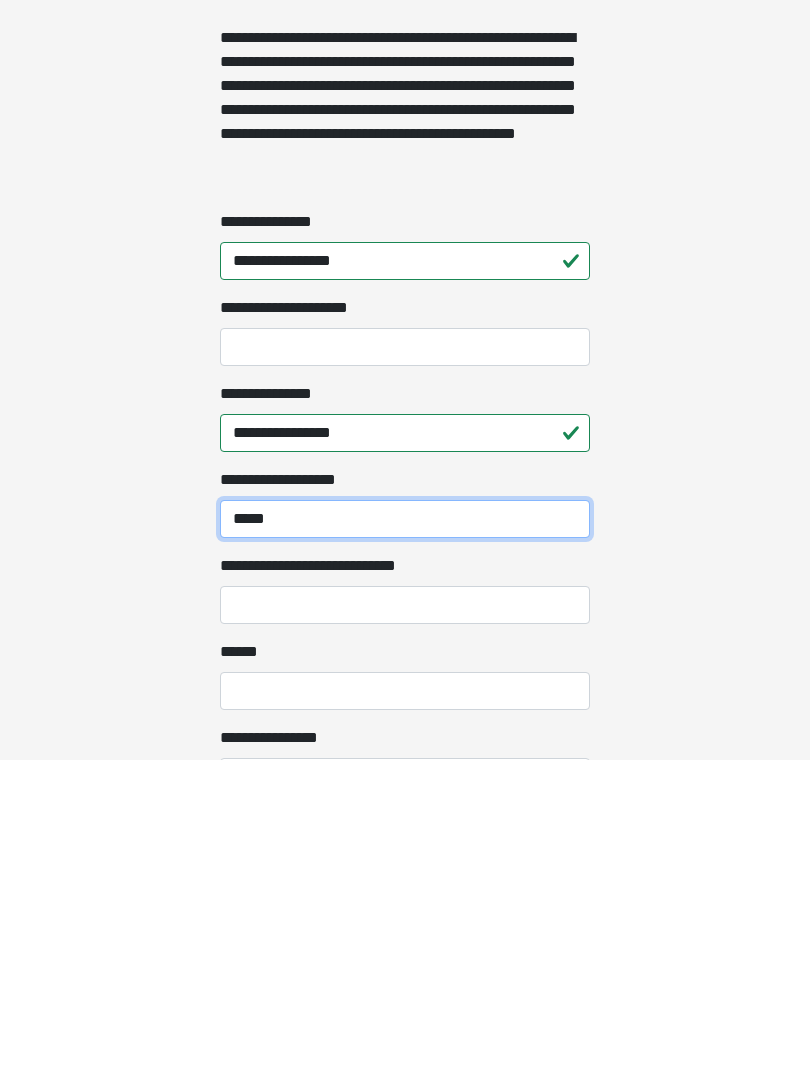 scroll, scrollTop: 1222, scrollLeft: 0, axis: vertical 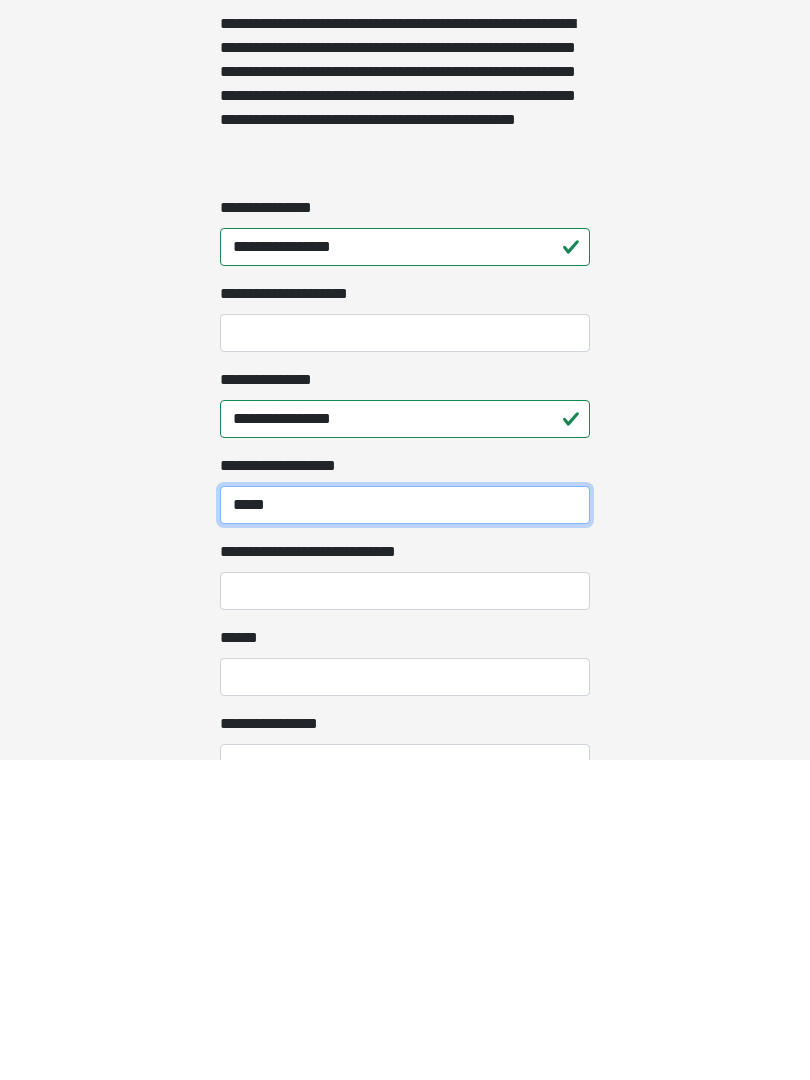 type on "*****" 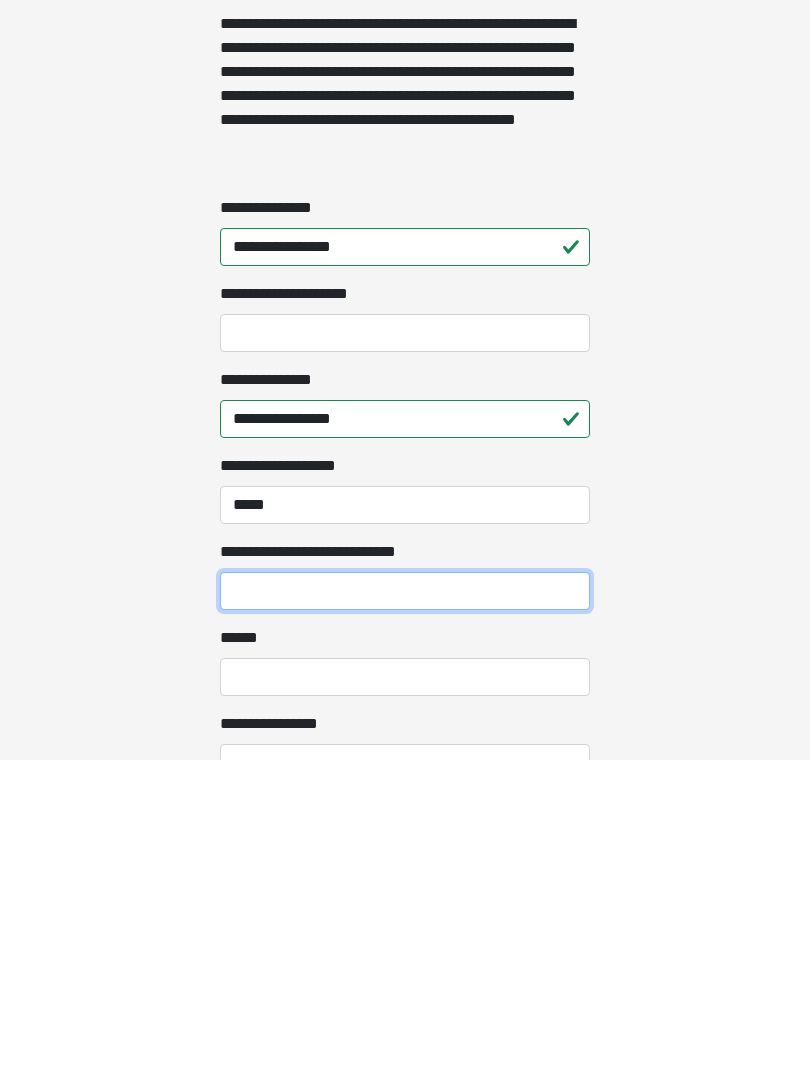 click on "**********" at bounding box center (405, 911) 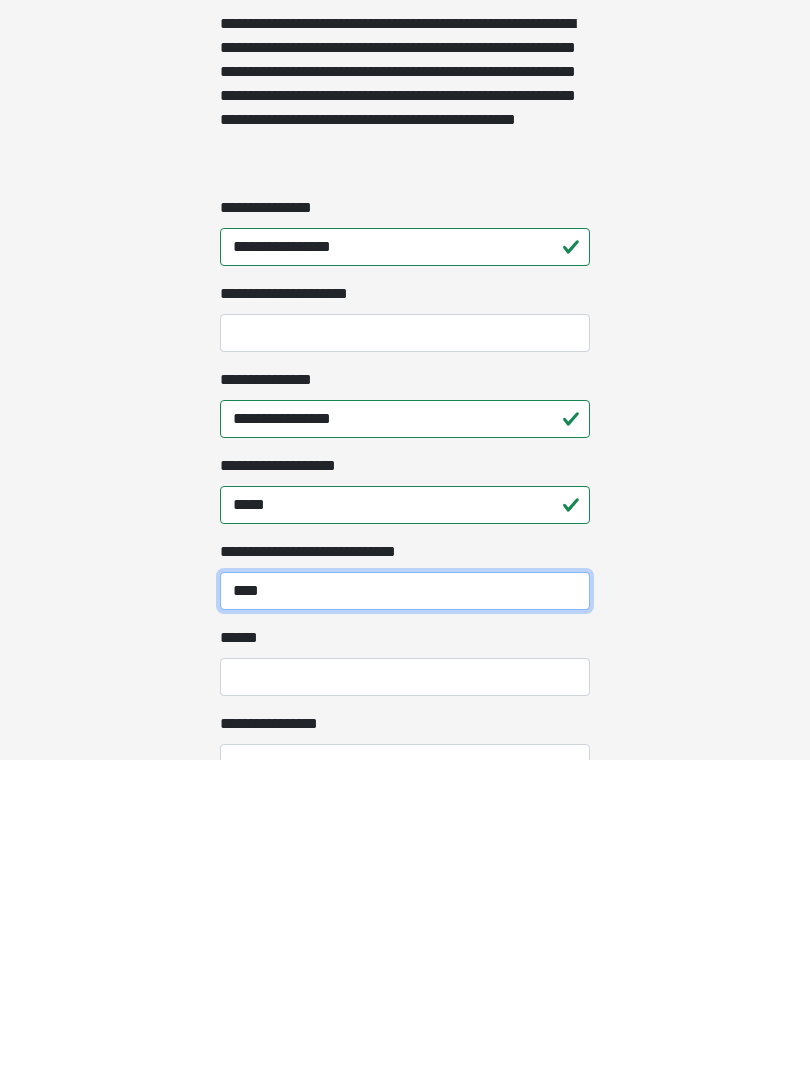 type on "****" 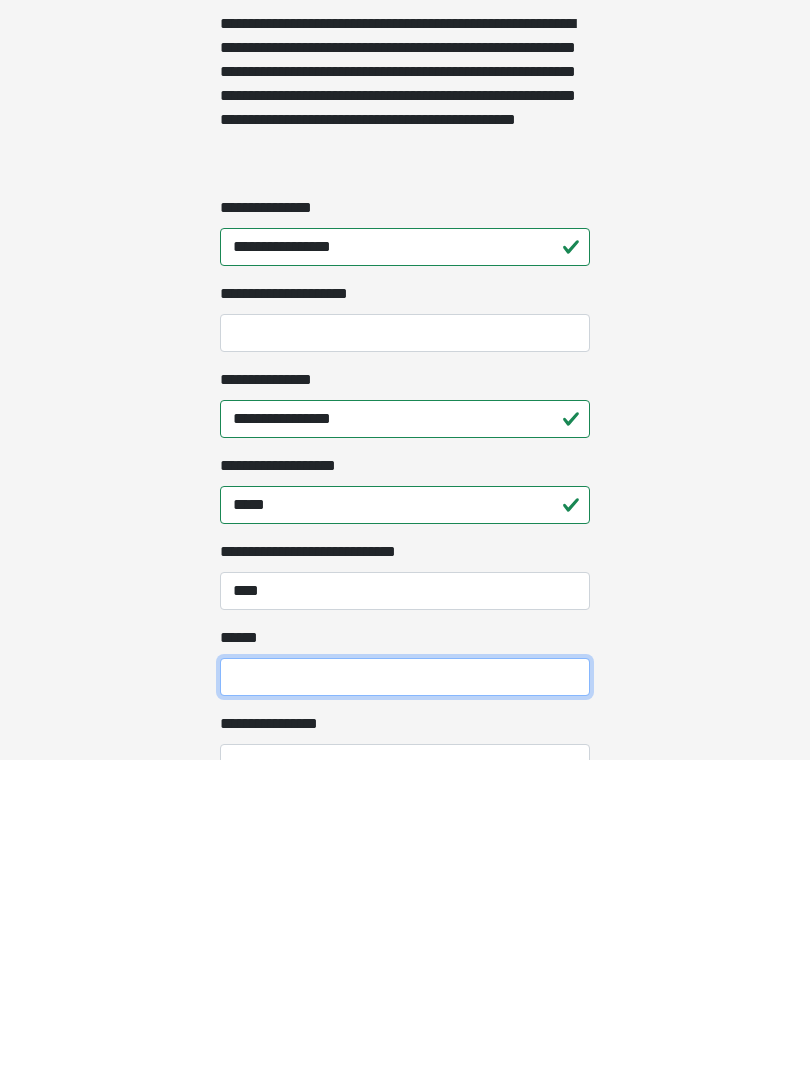 click on "**** *" at bounding box center [405, 997] 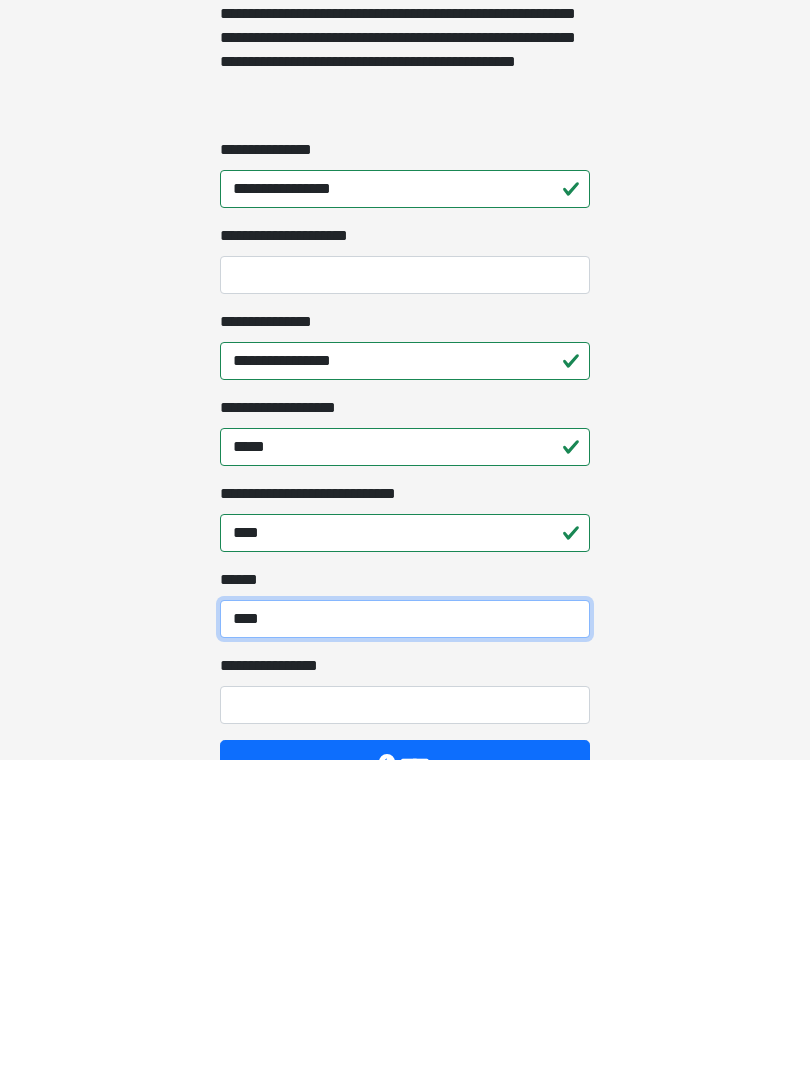 scroll, scrollTop: 1291, scrollLeft: 0, axis: vertical 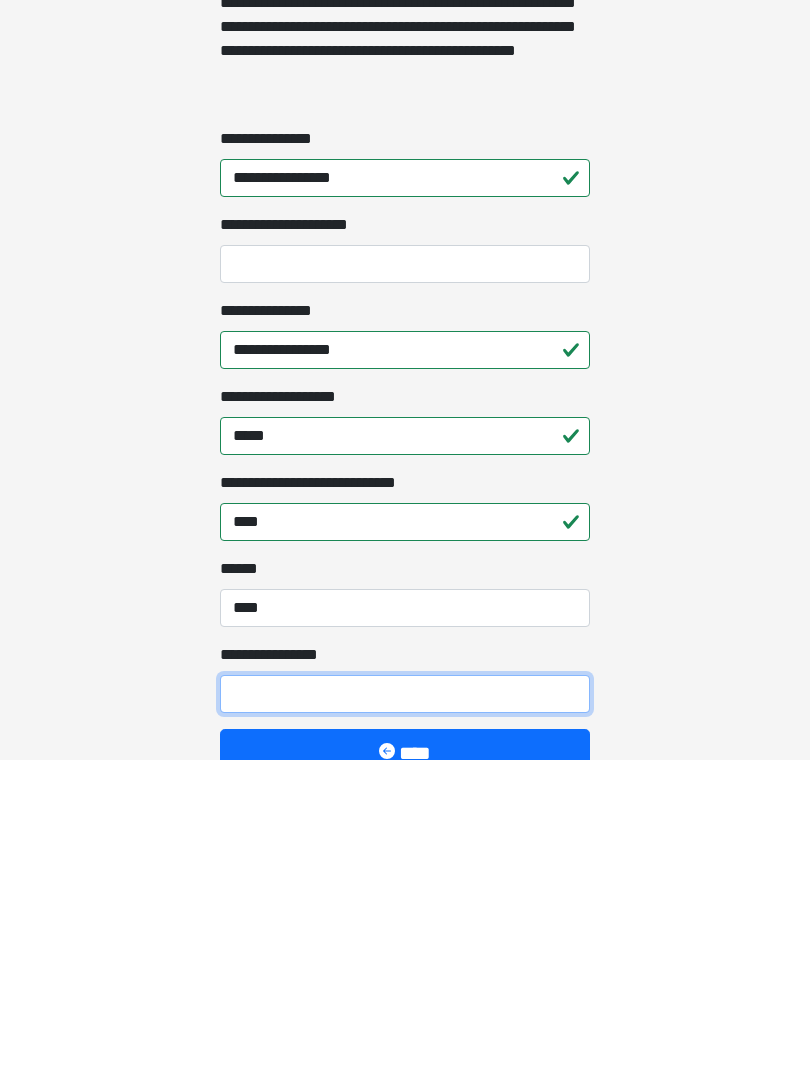 click on "**********" at bounding box center [405, 1014] 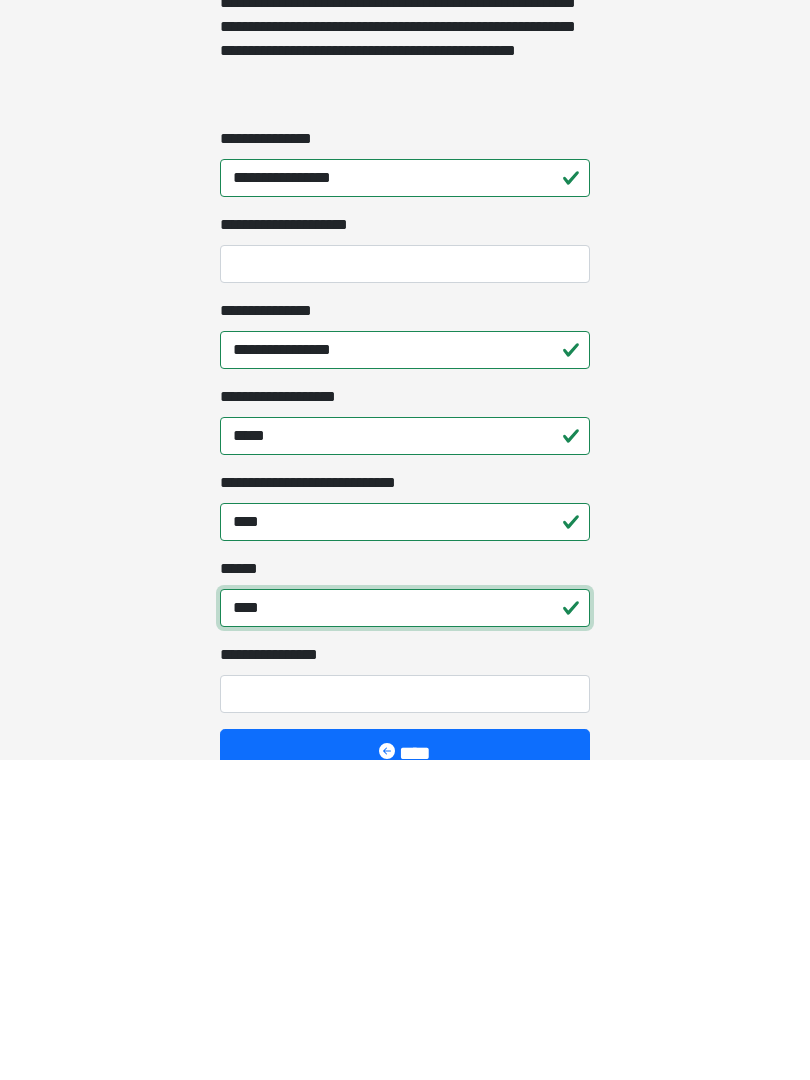click on "****" at bounding box center (405, 928) 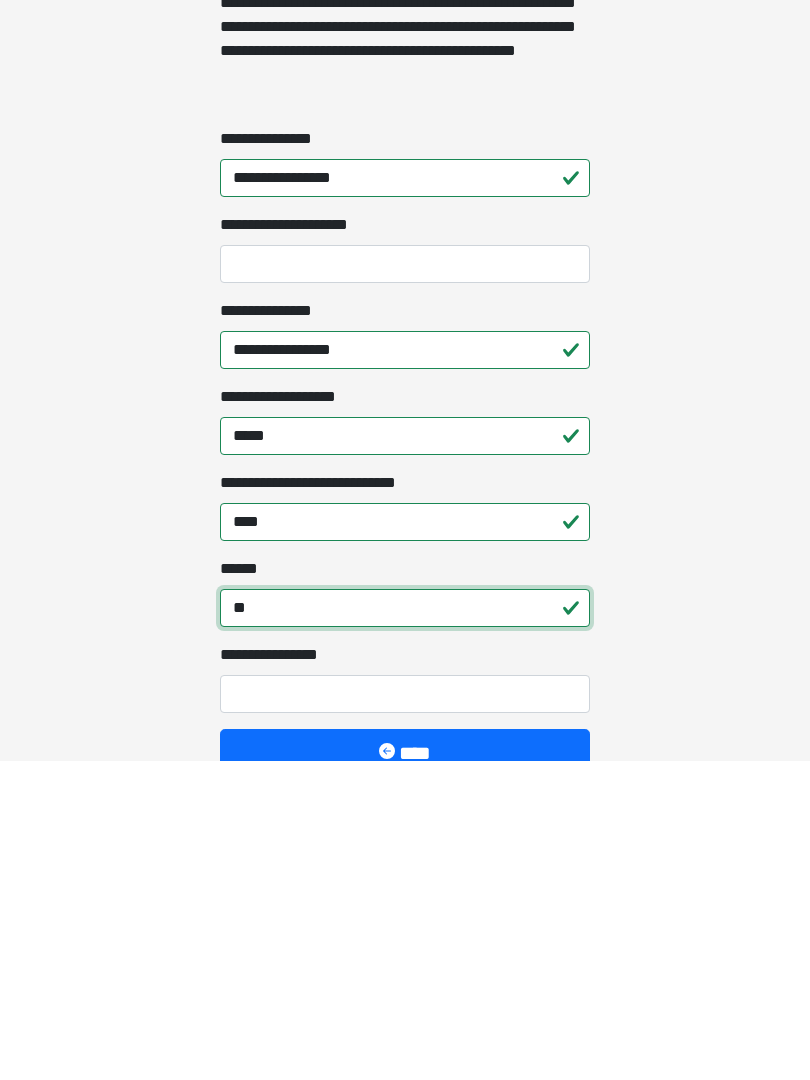 type on "*" 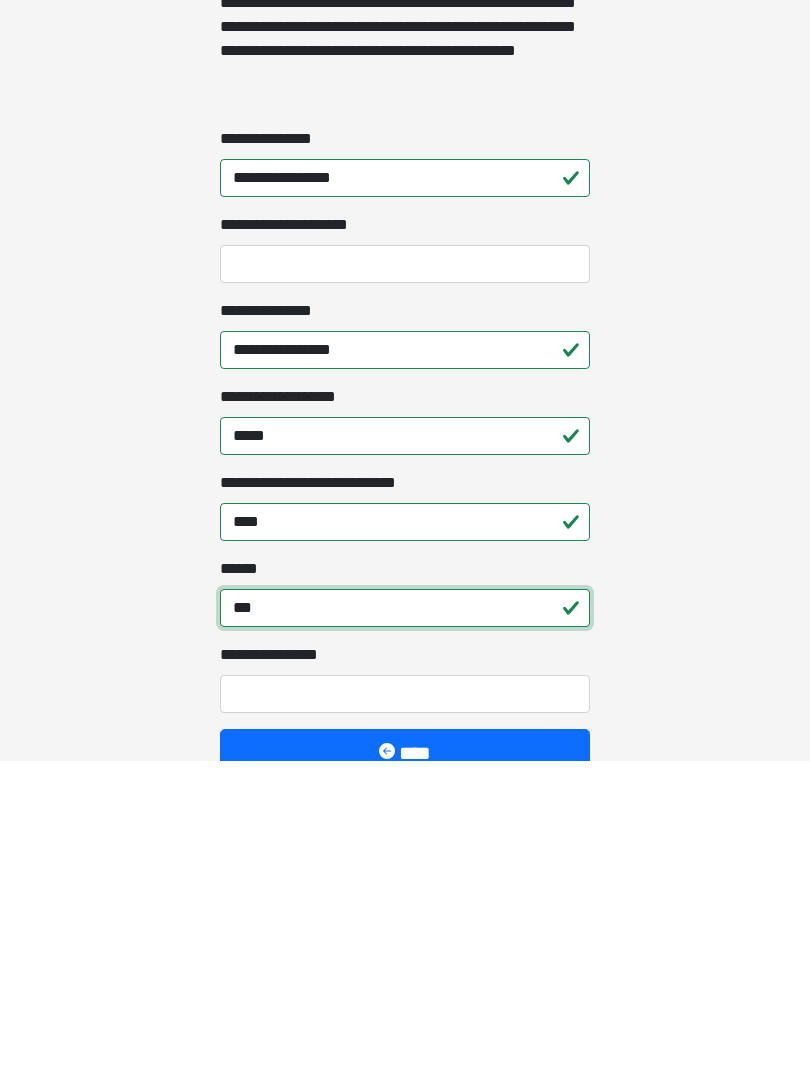 type on "***" 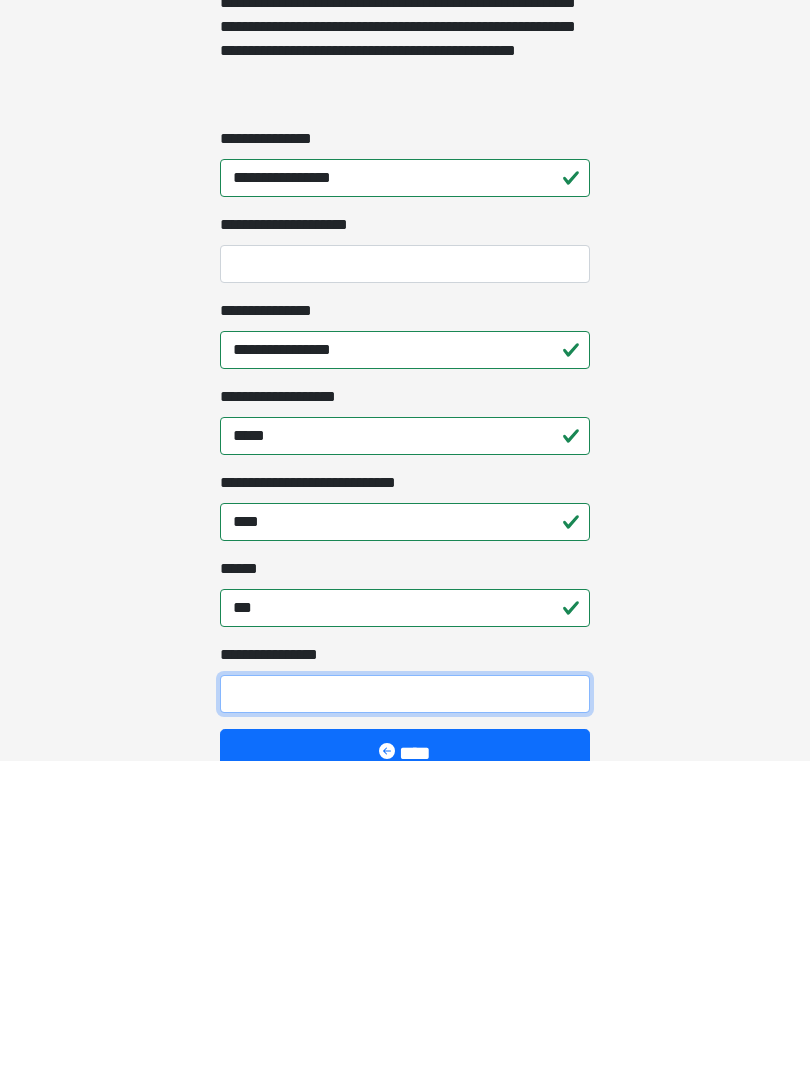 click on "**********" at bounding box center [405, 1014] 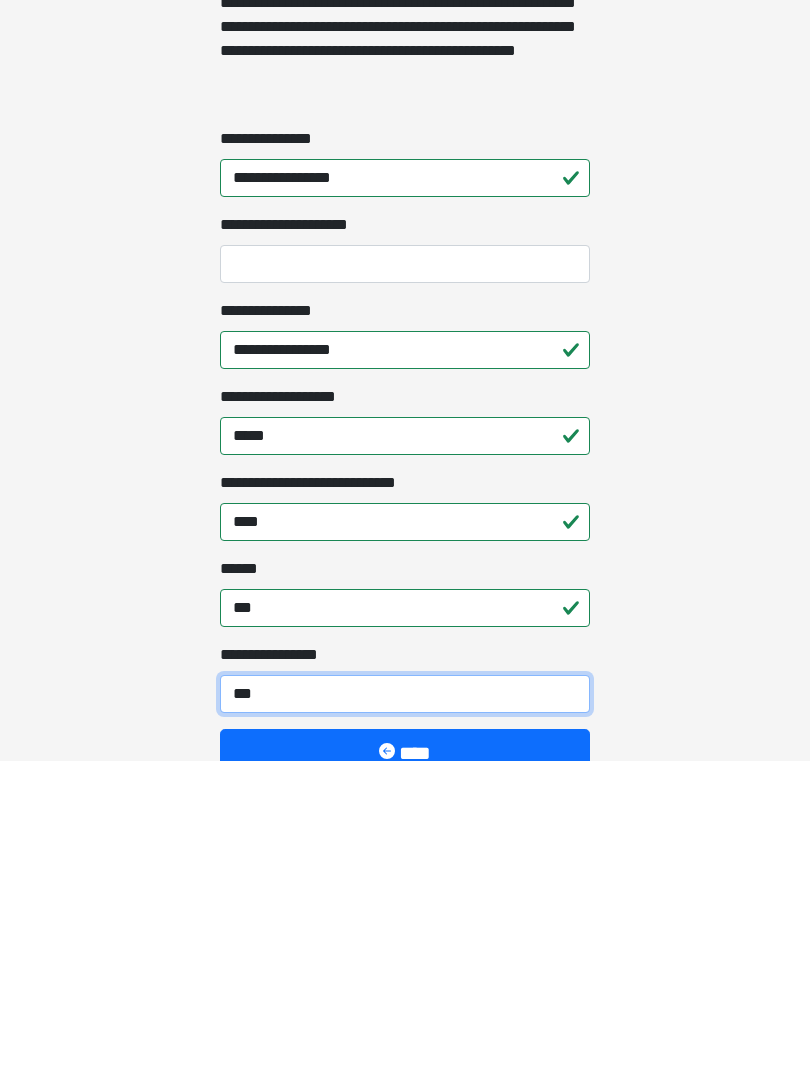 type on "****" 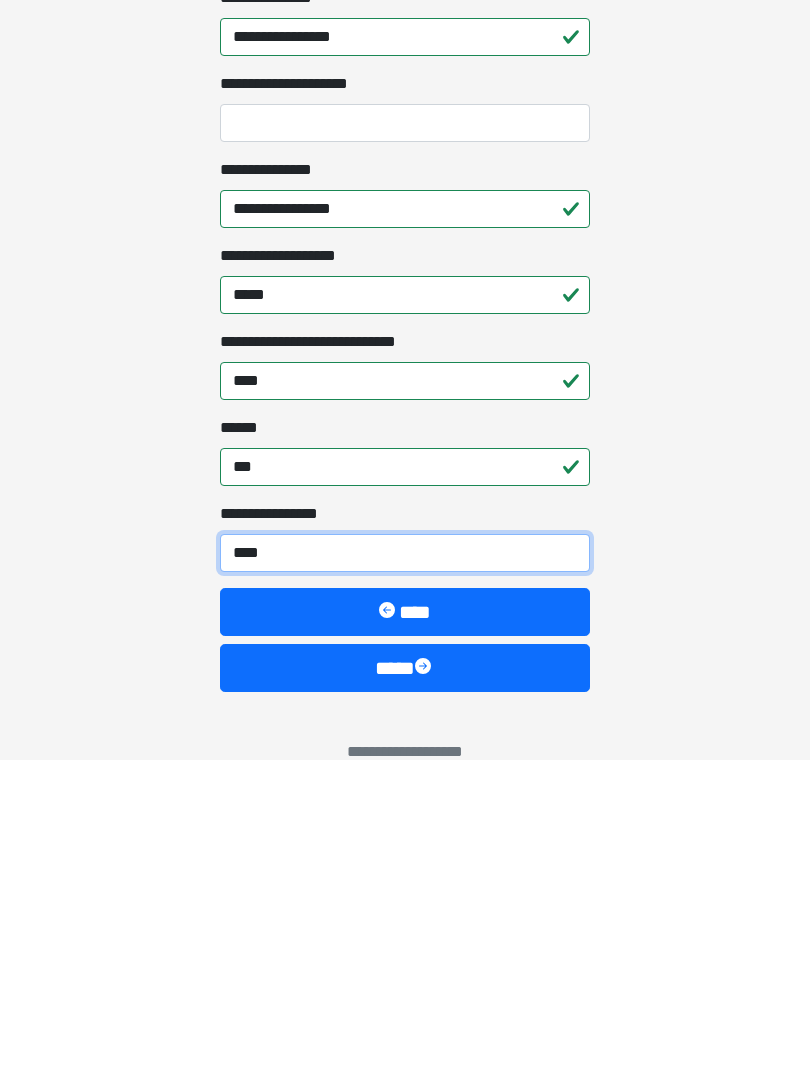 scroll, scrollTop: 1433, scrollLeft: 0, axis: vertical 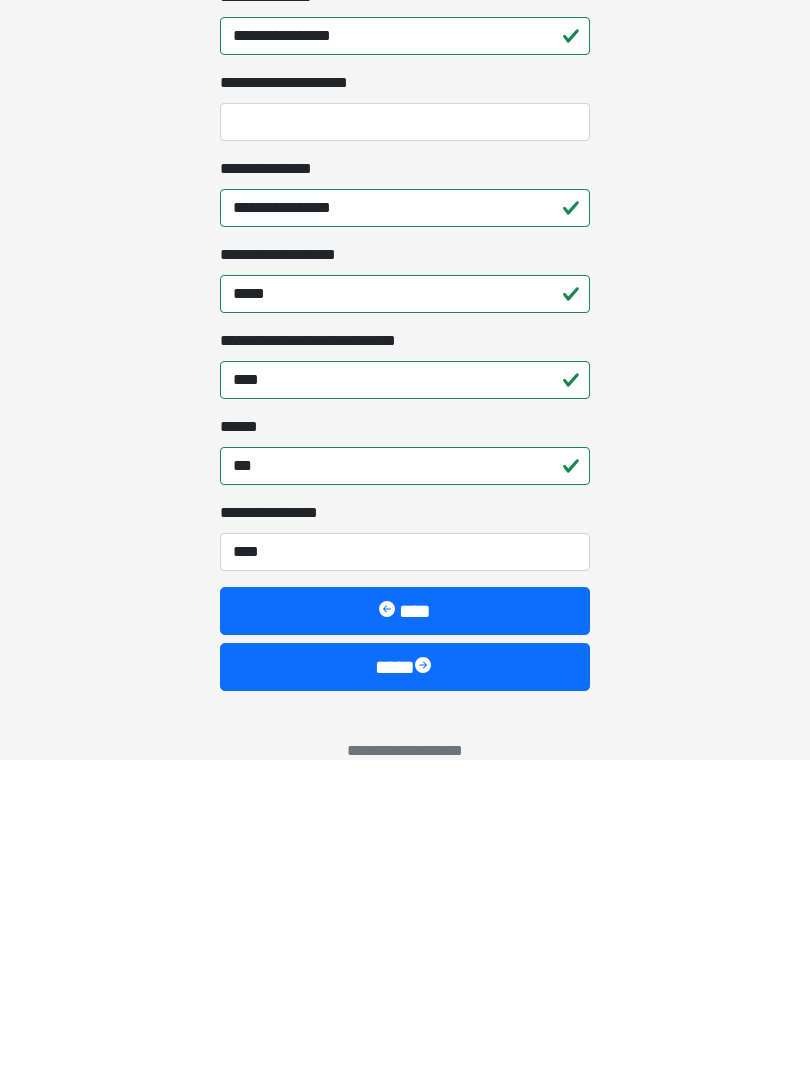 click at bounding box center (425, 987) 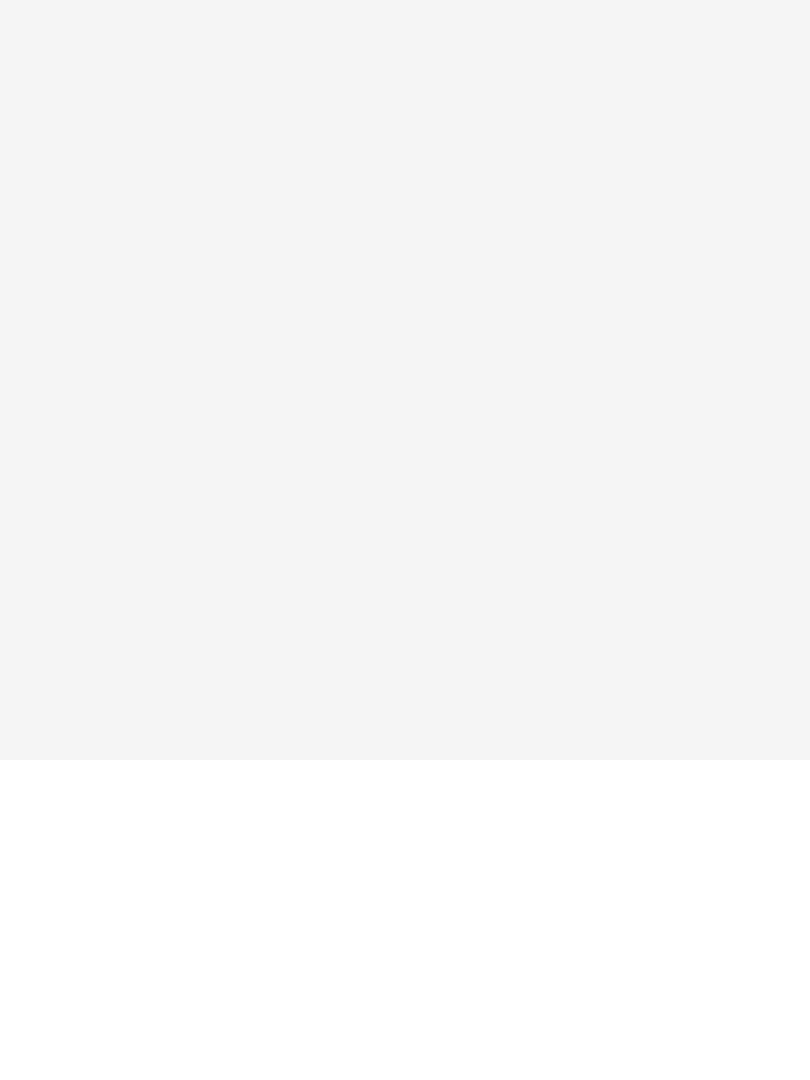 scroll, scrollTop: 0, scrollLeft: 0, axis: both 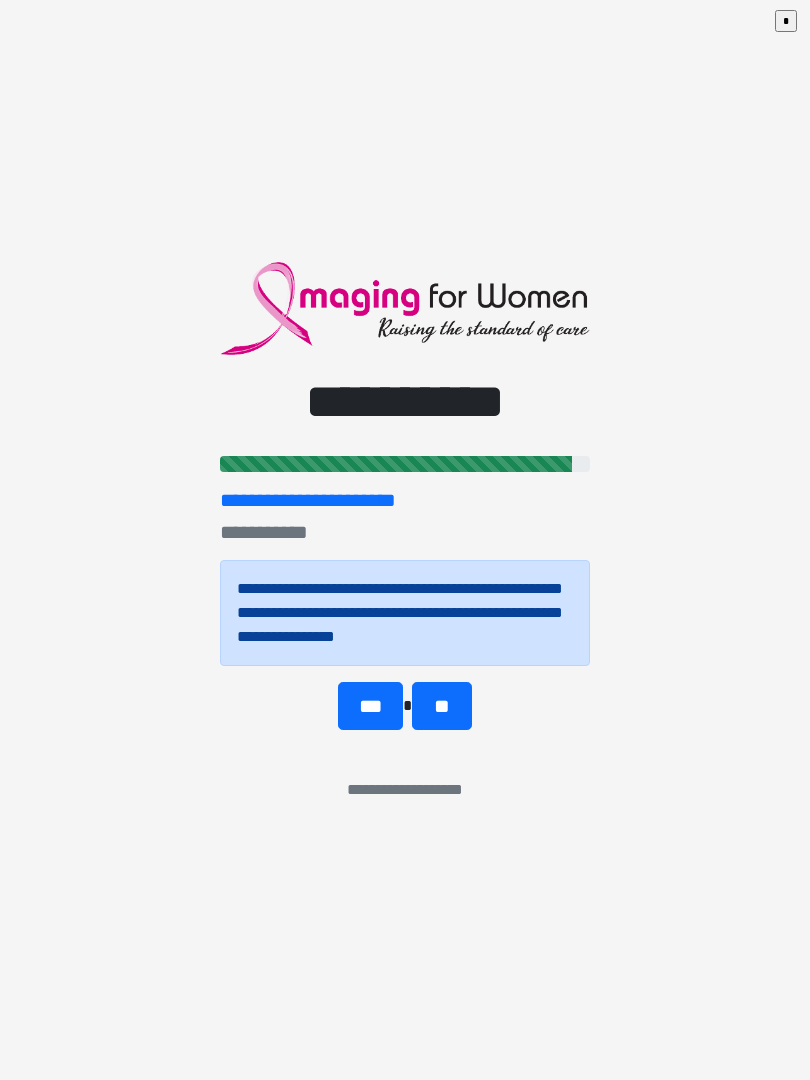 click on "**" at bounding box center [441, 706] 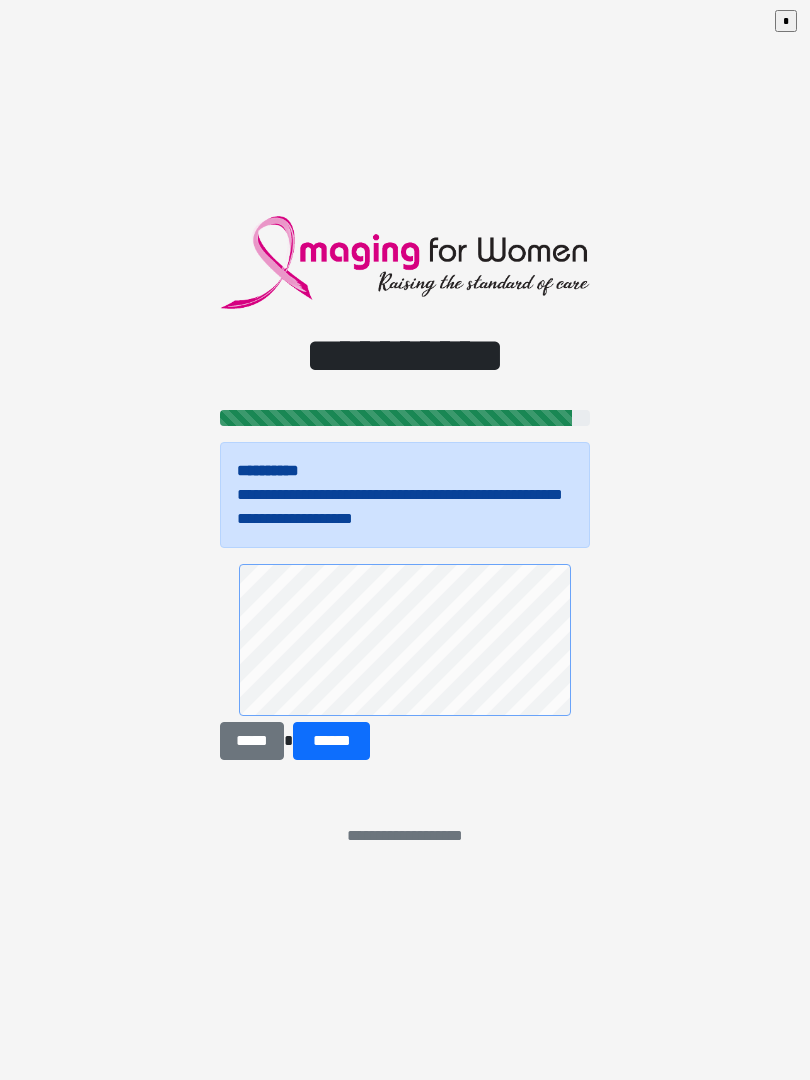 click on "******" at bounding box center (331, 741) 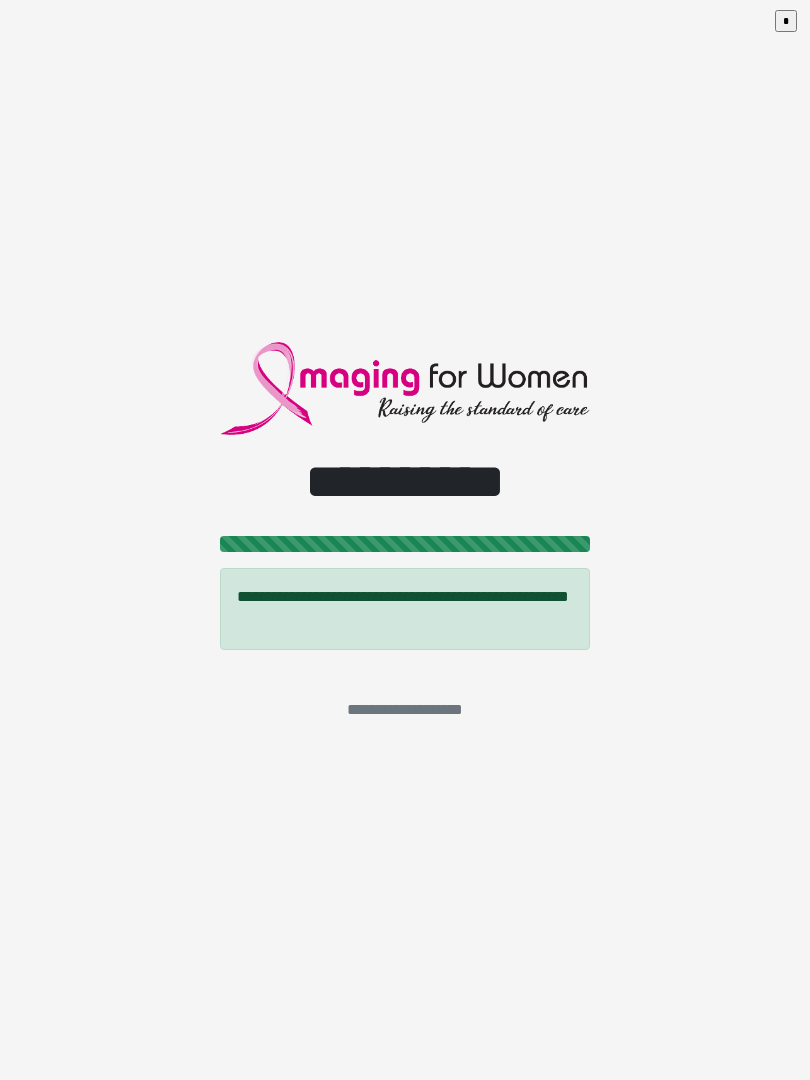 click on "*" at bounding box center [786, 21] 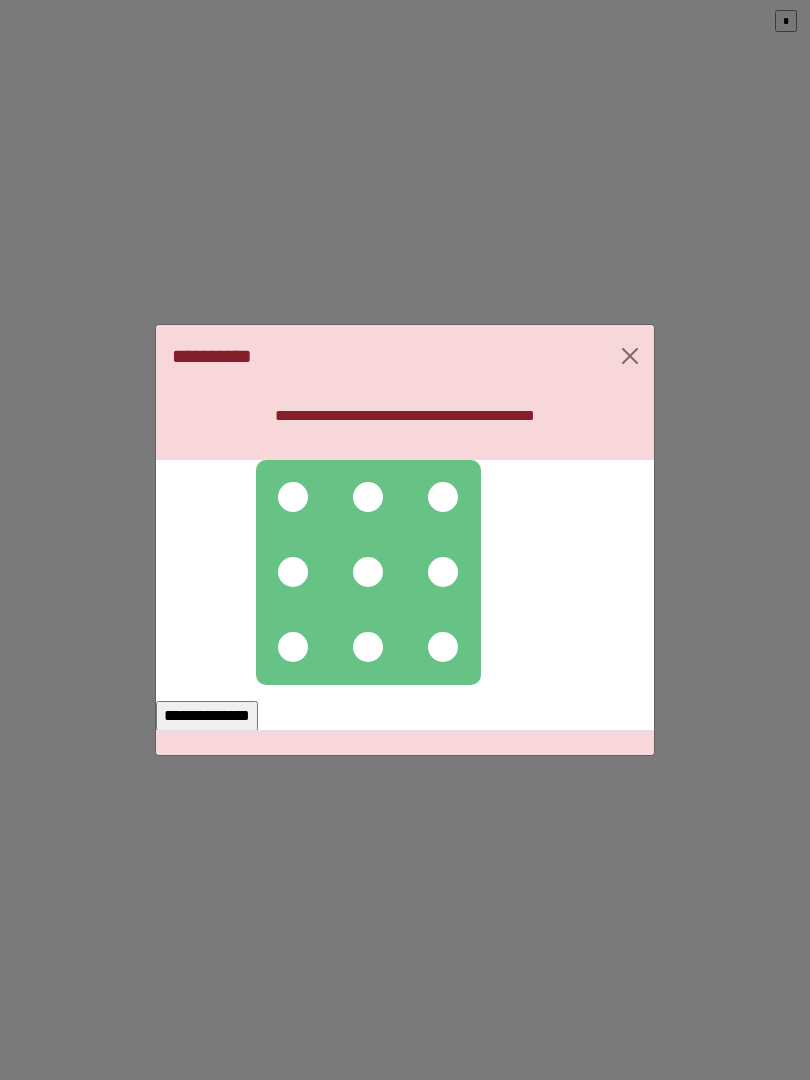 click at bounding box center (293, 497) 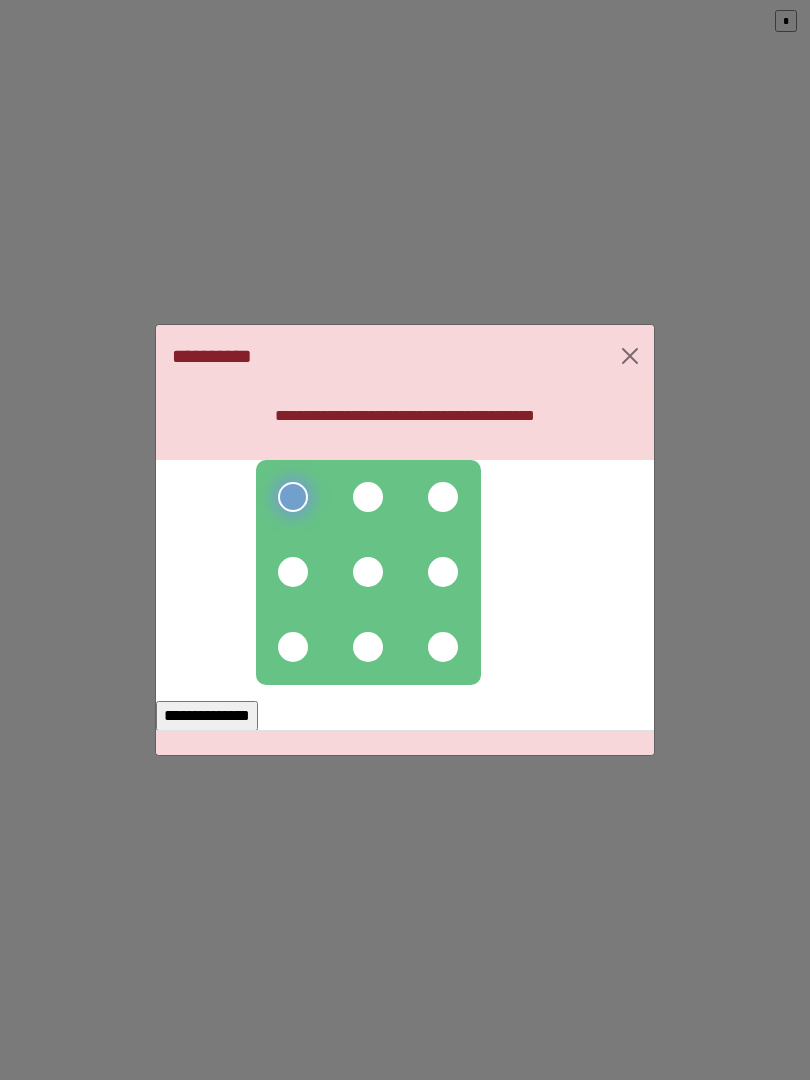 click at bounding box center [368, 497] 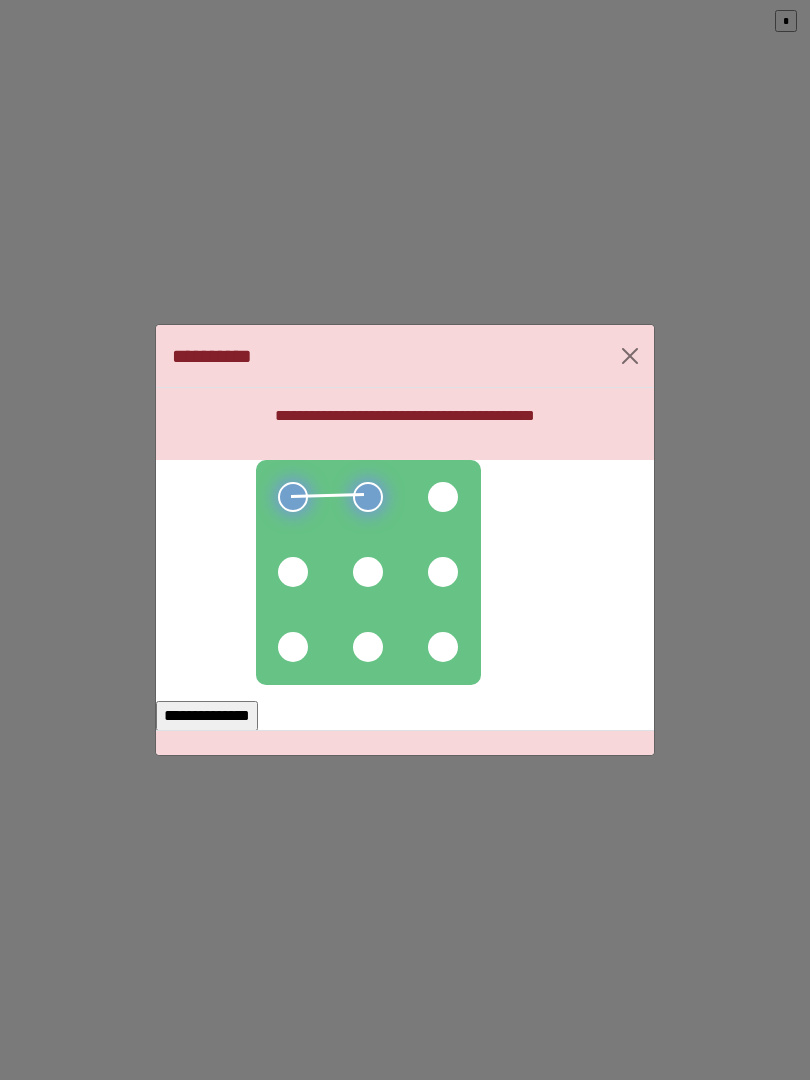 click at bounding box center [443, 497] 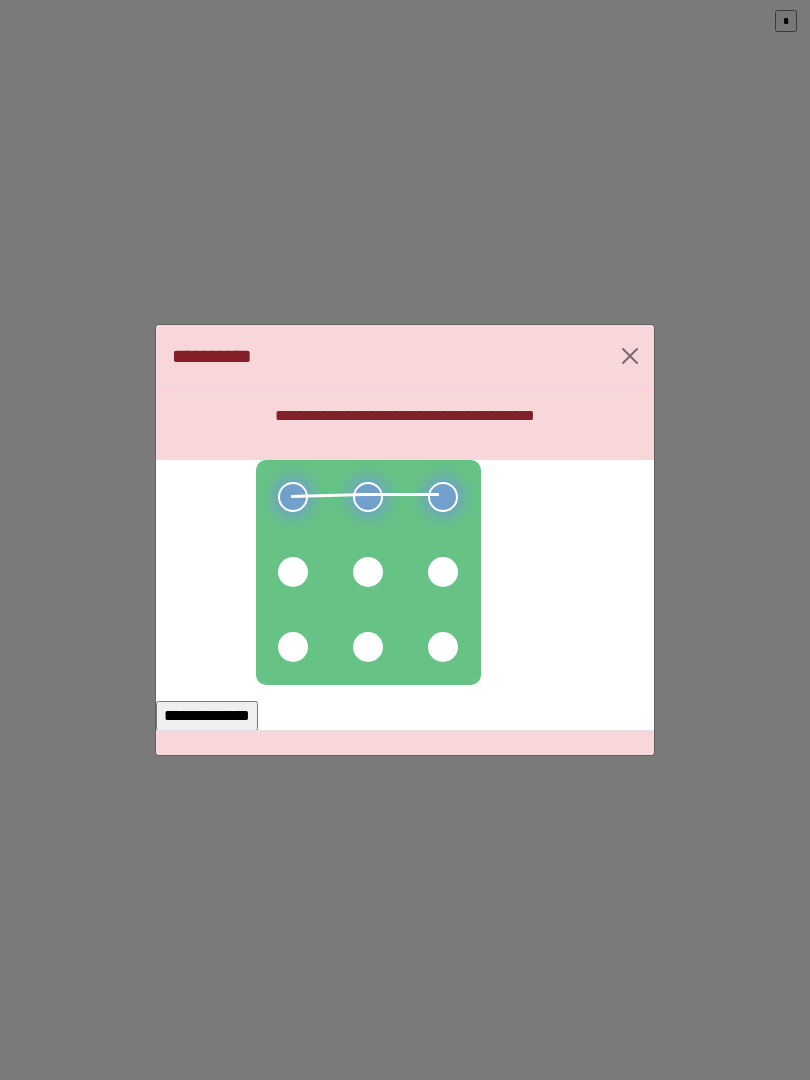 click at bounding box center [443, 572] 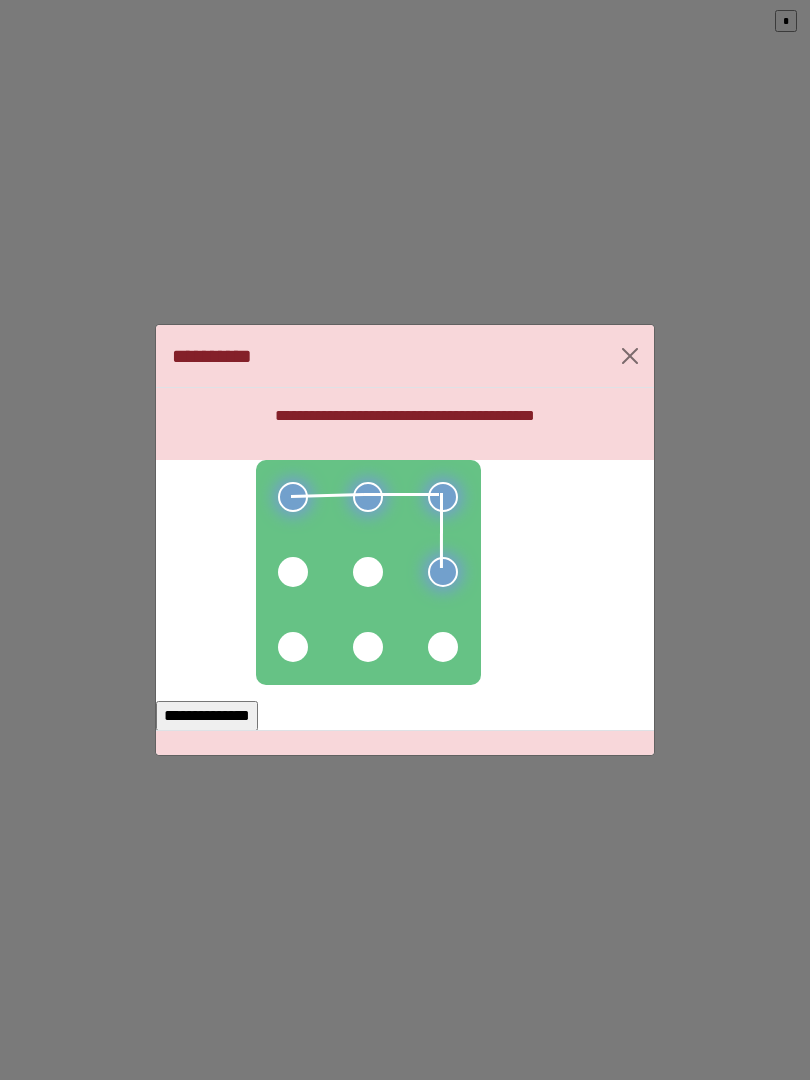 click at bounding box center [443, 647] 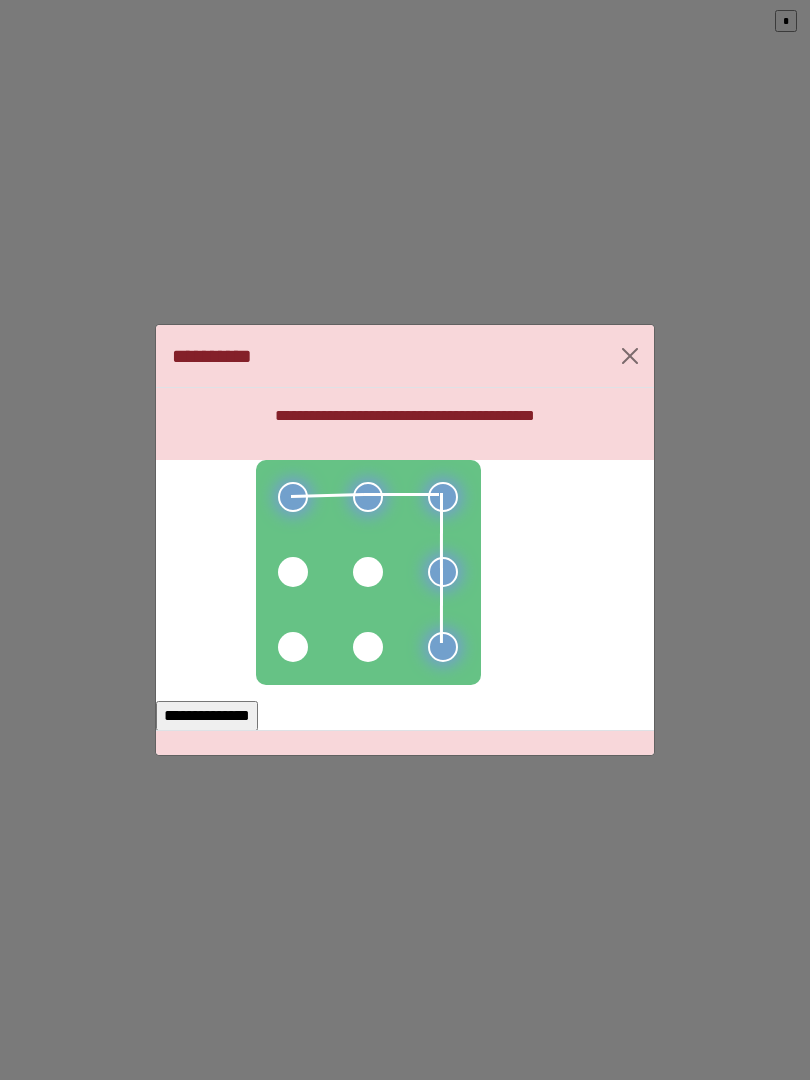 click at bounding box center (368, 647) 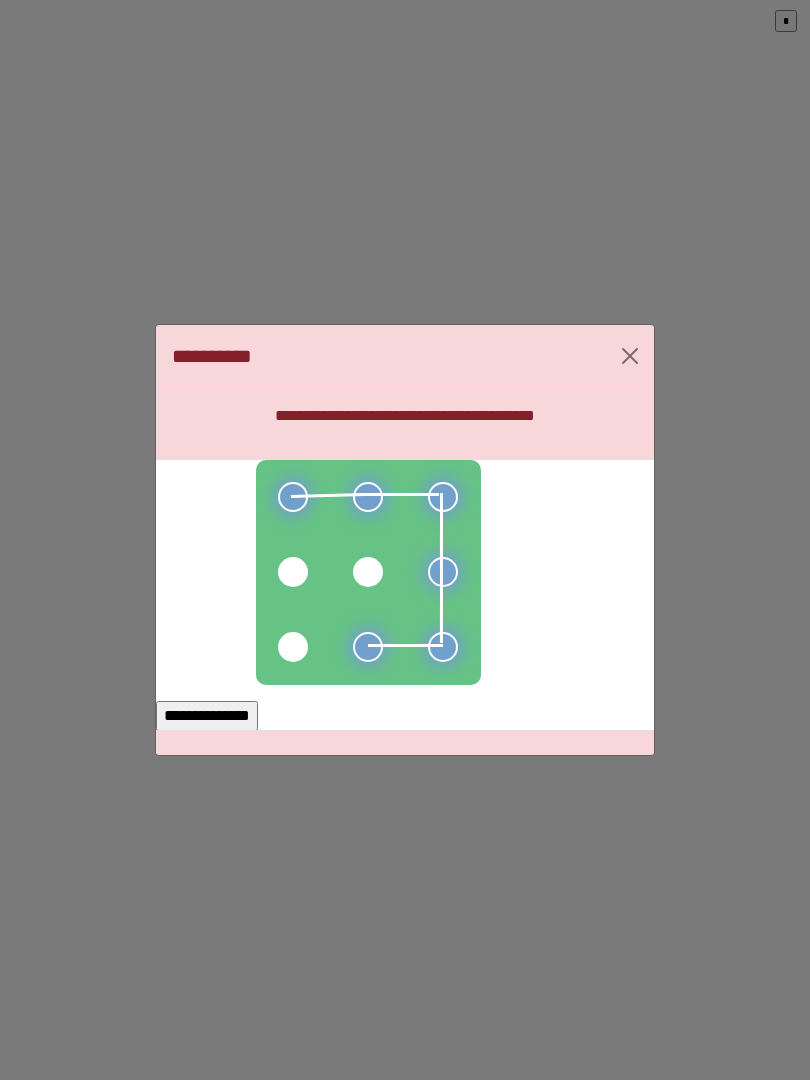 click at bounding box center (293, 647) 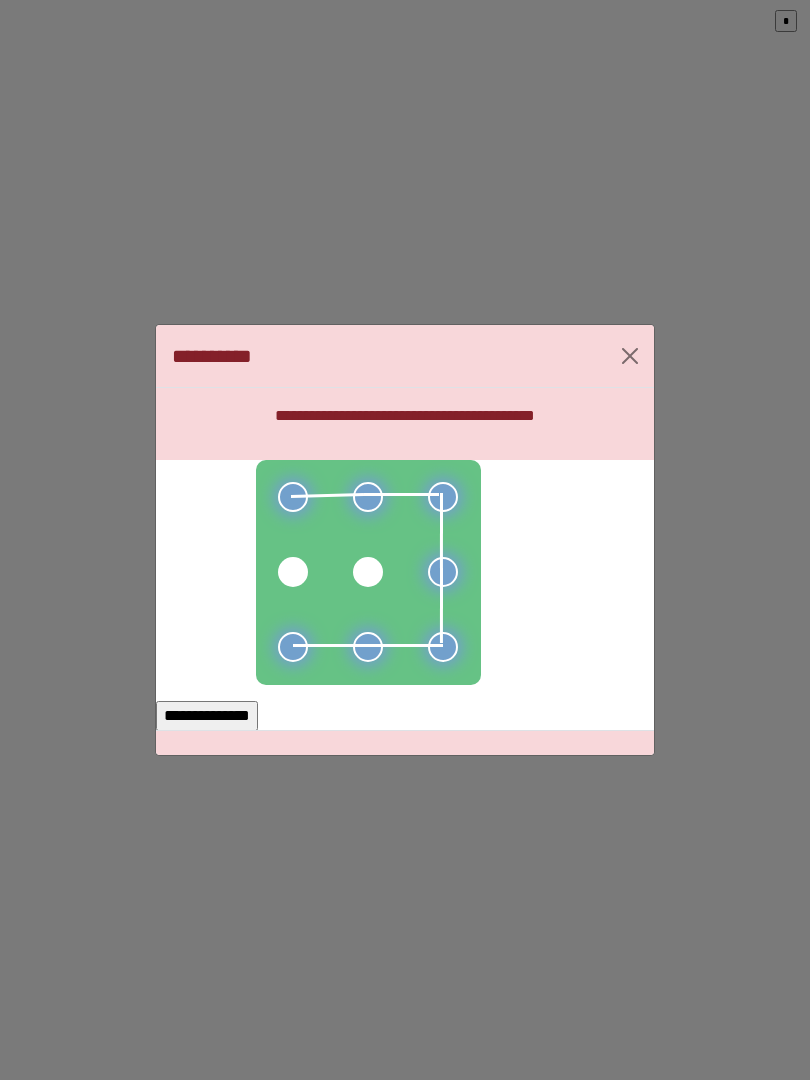 click on "**********" at bounding box center [207, 716] 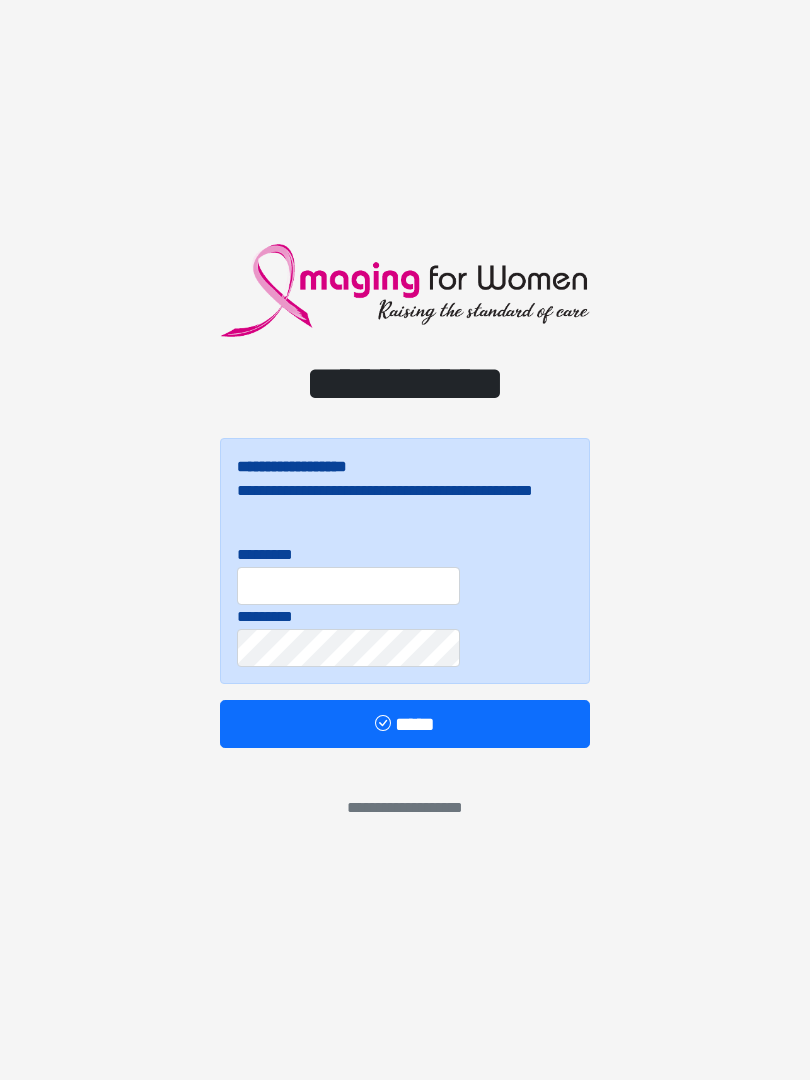scroll, scrollTop: 0, scrollLeft: 0, axis: both 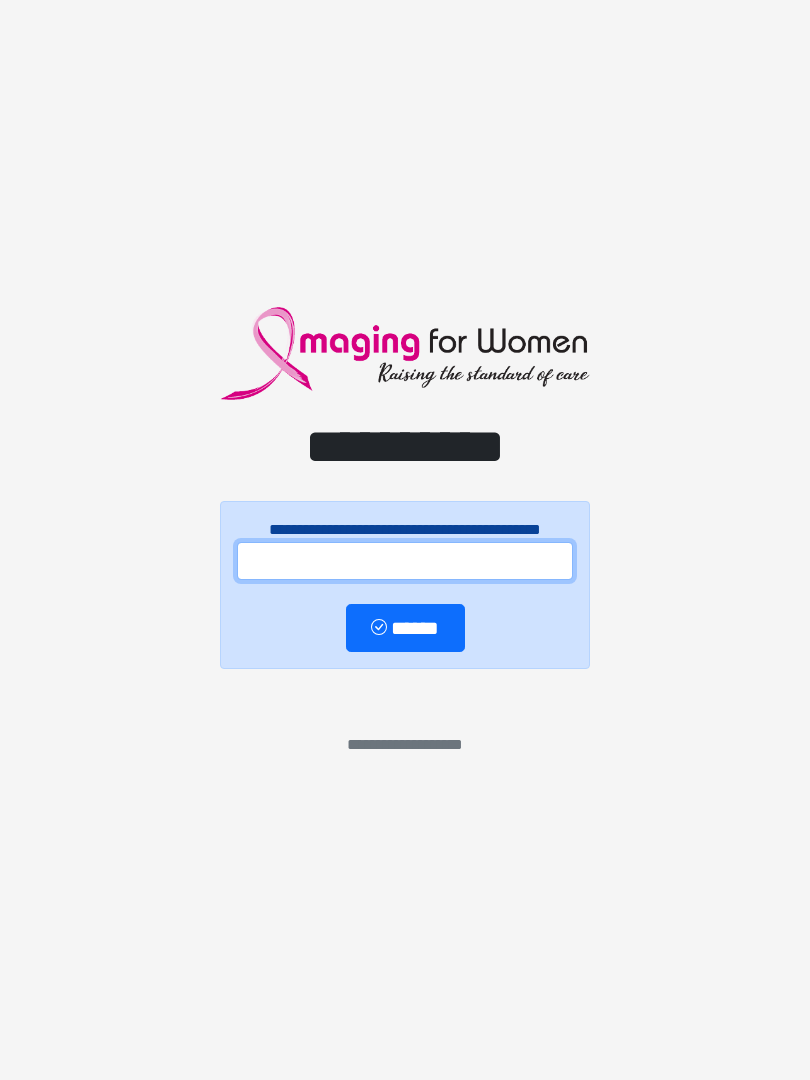 click at bounding box center [405, 561] 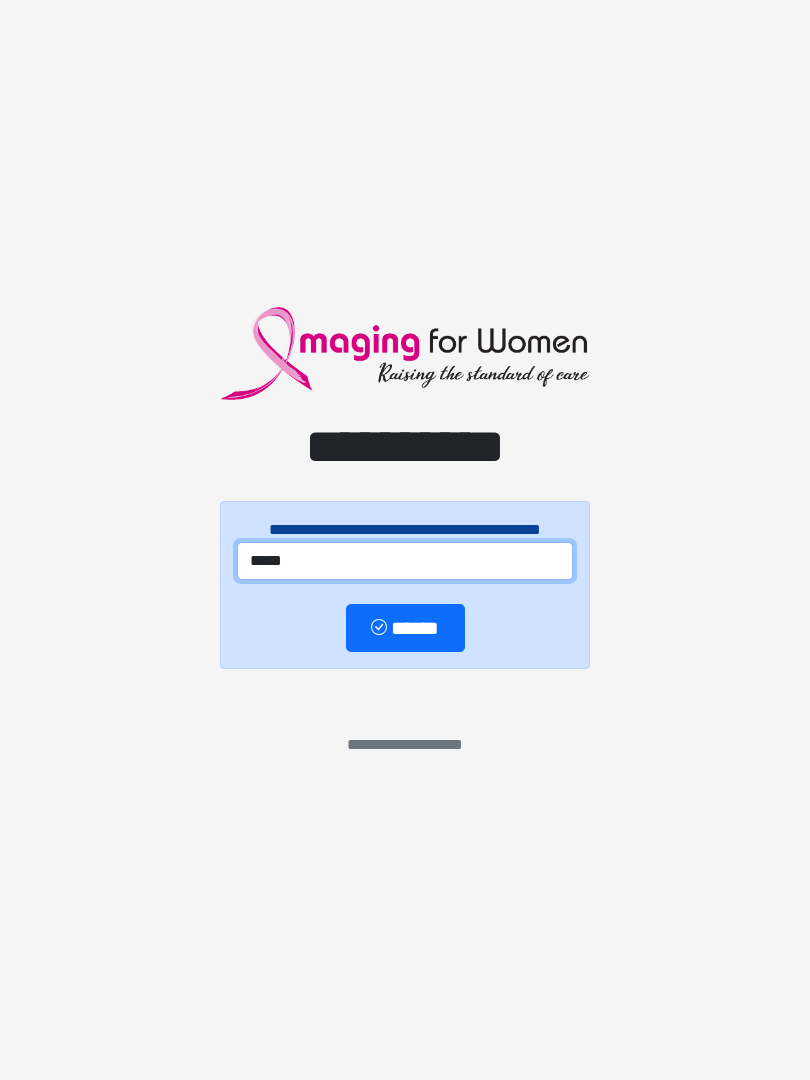 type on "*****" 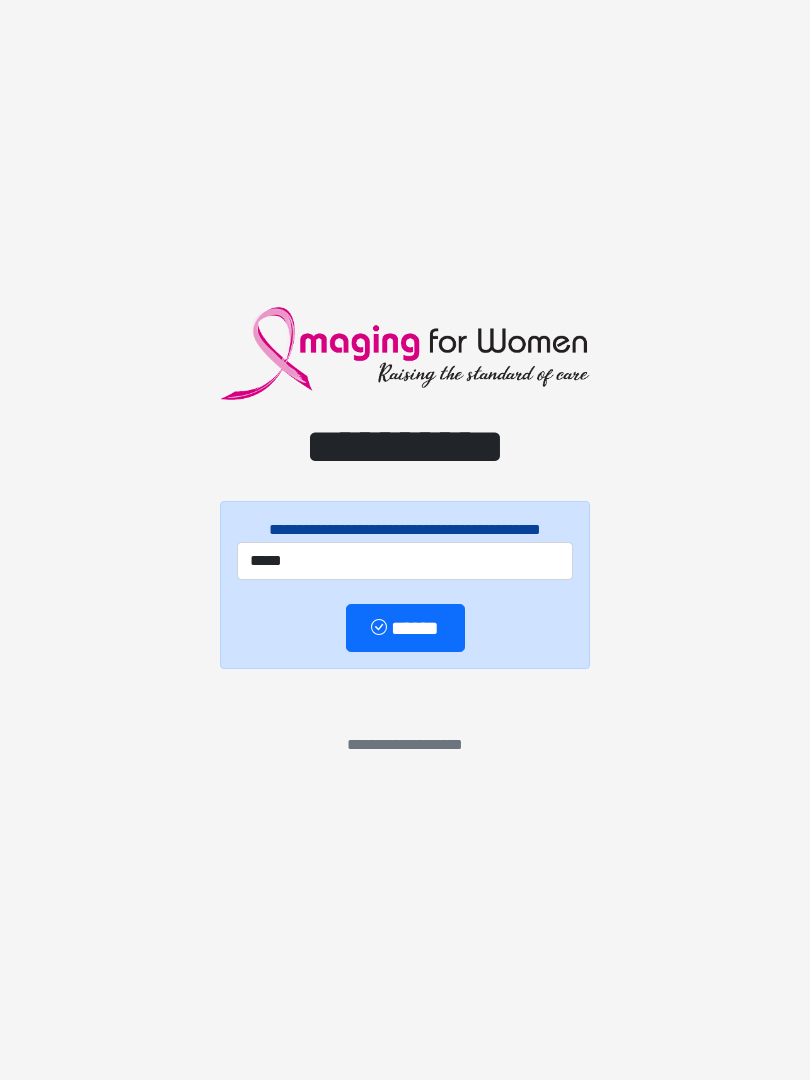 click on "******" at bounding box center [405, 628] 